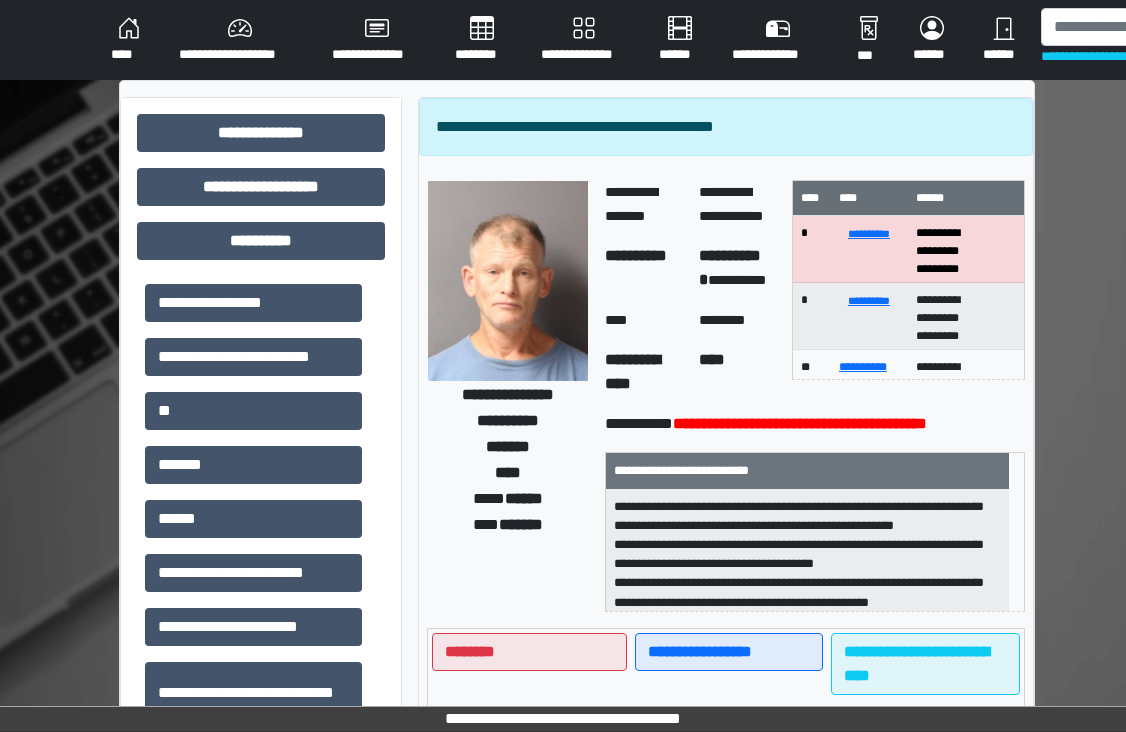 scroll, scrollTop: 400, scrollLeft: 0, axis: vertical 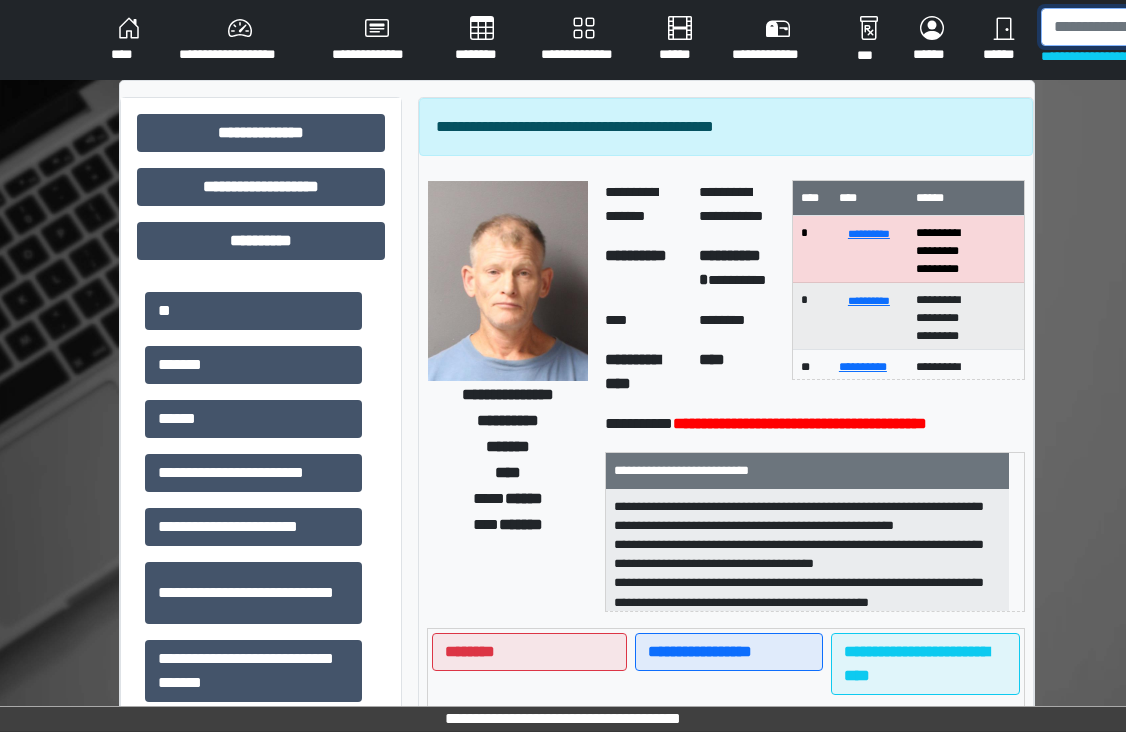 click at bounding box center [1144, 27] 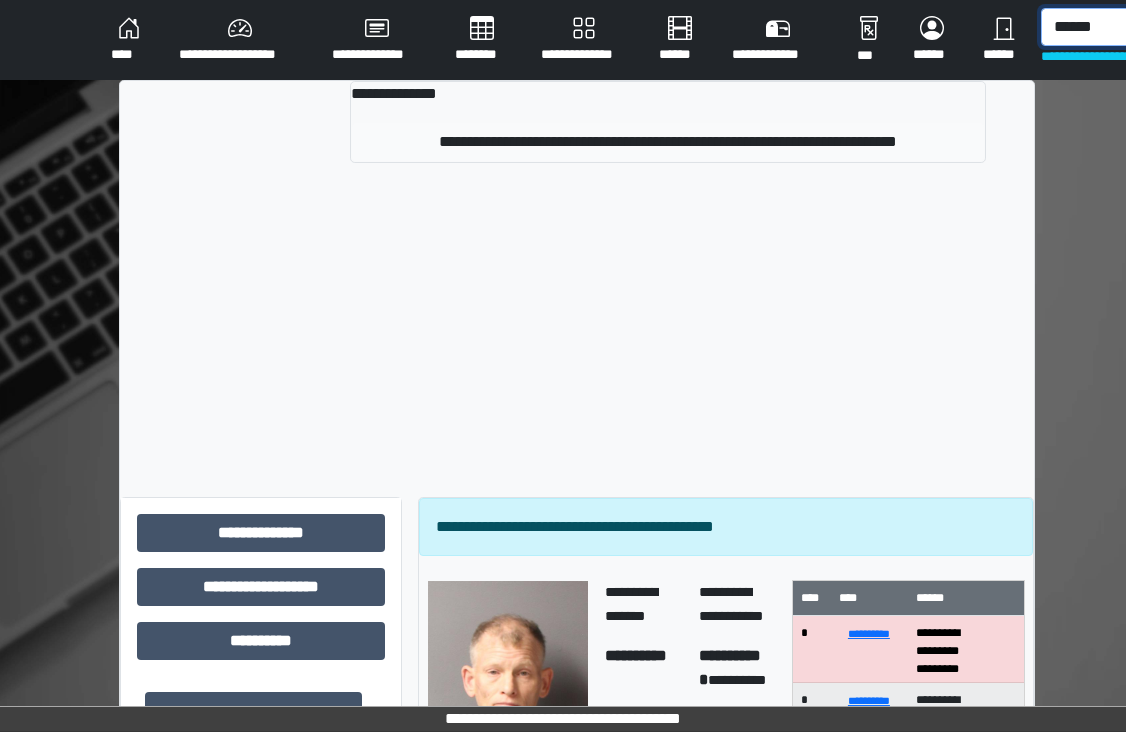 type on "******" 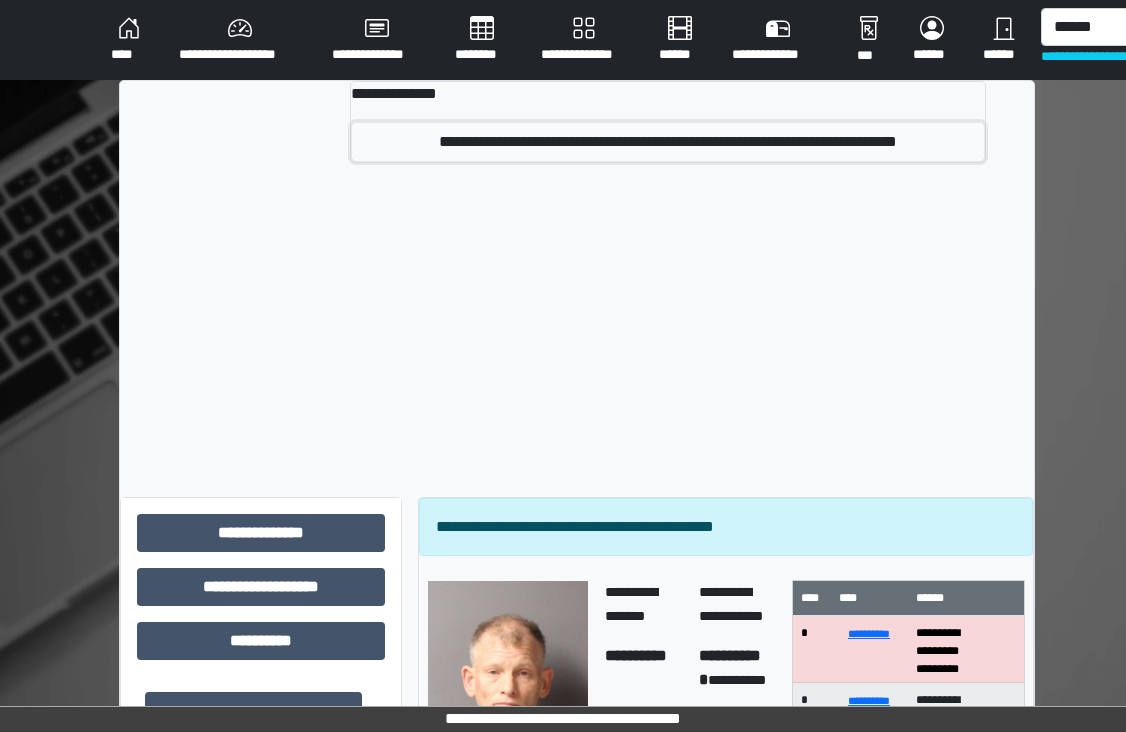 click on "**********" at bounding box center (668, 142) 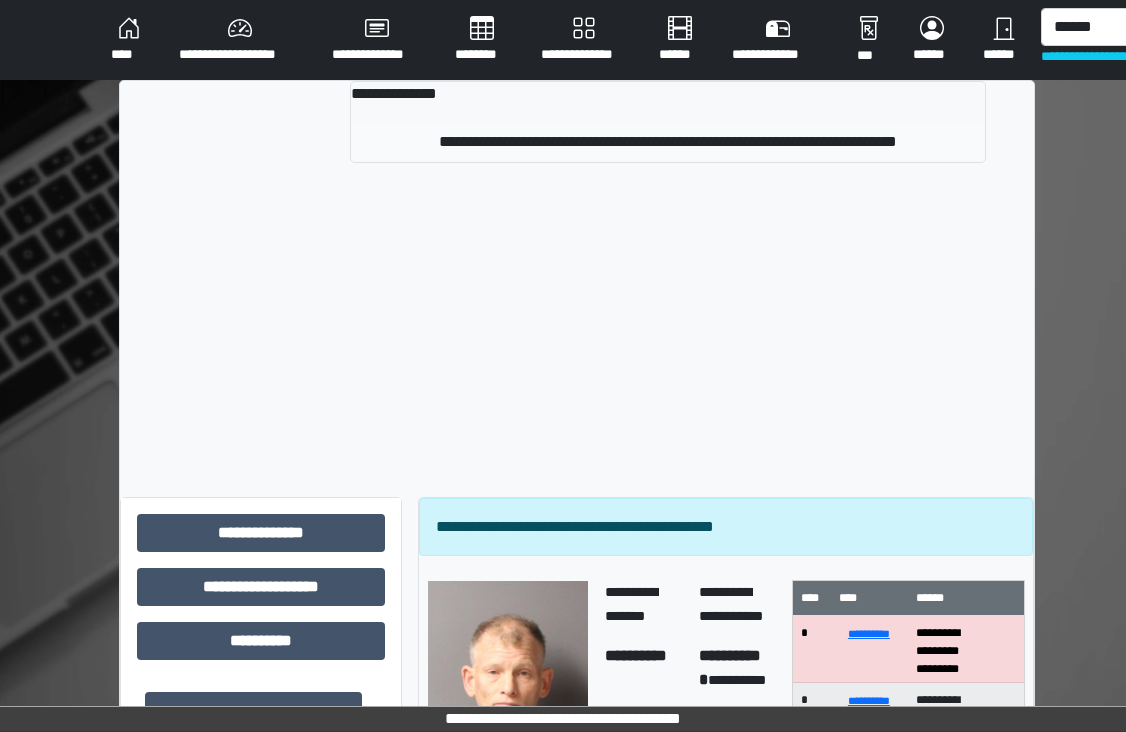 type 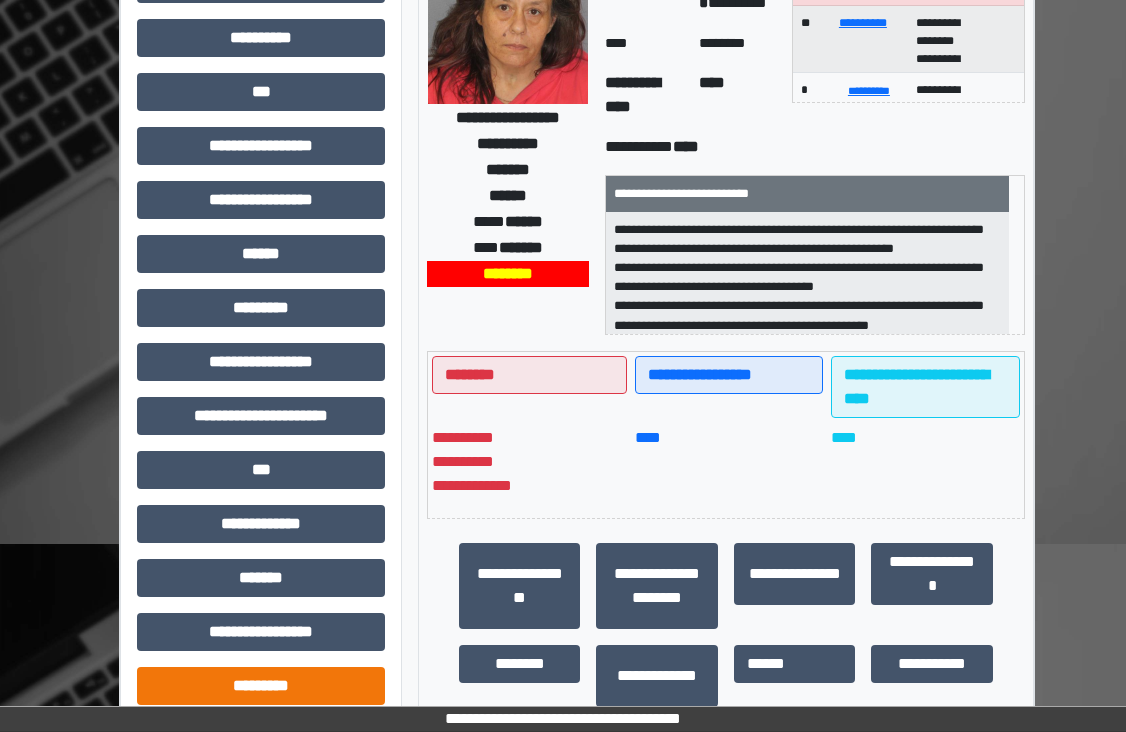scroll, scrollTop: 400, scrollLeft: 0, axis: vertical 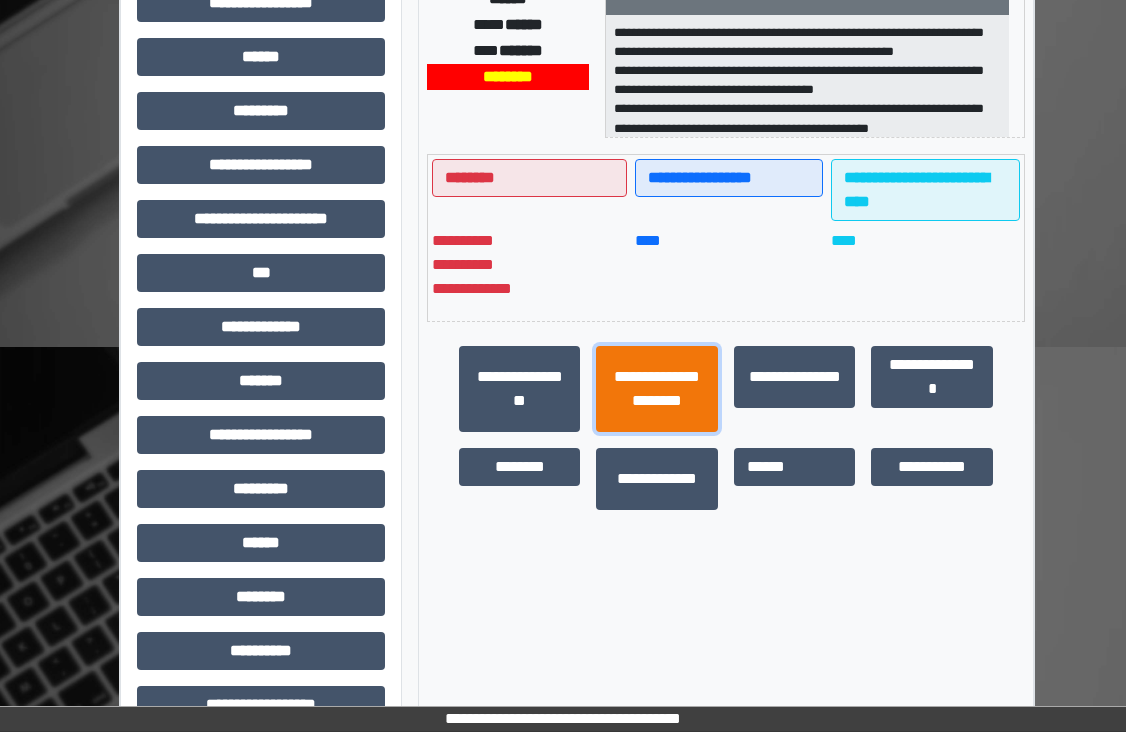 click on "**********" at bounding box center (656, 389) 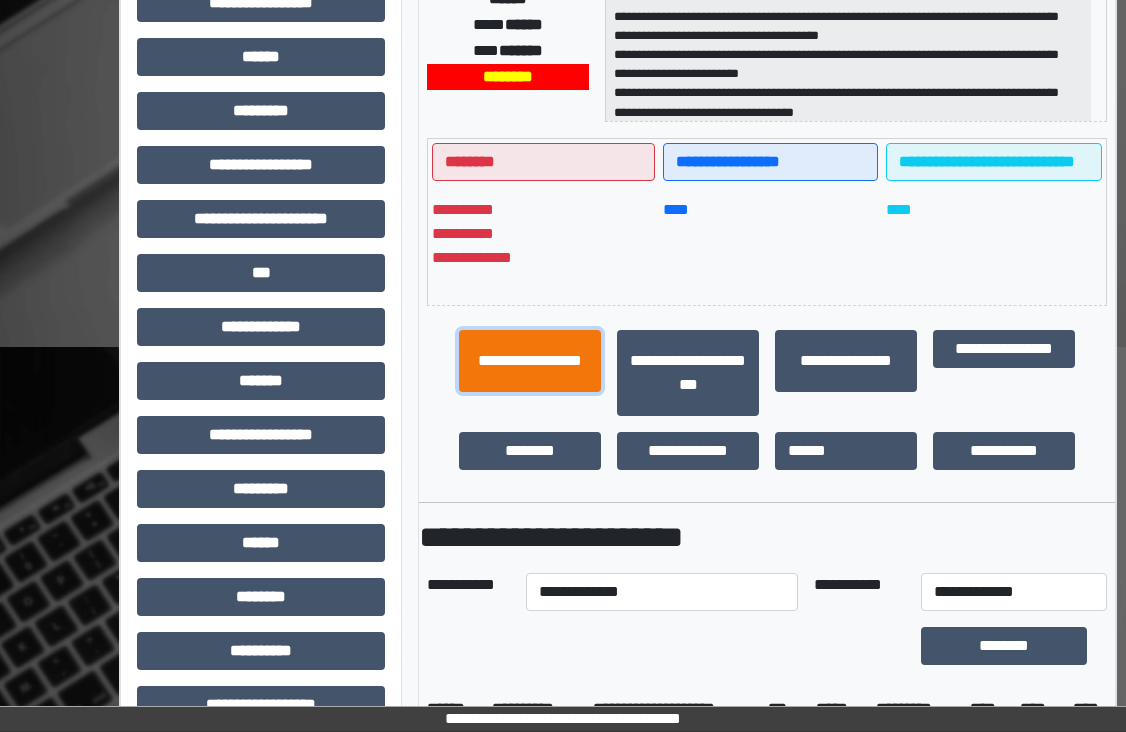 click on "**********" at bounding box center (530, 361) 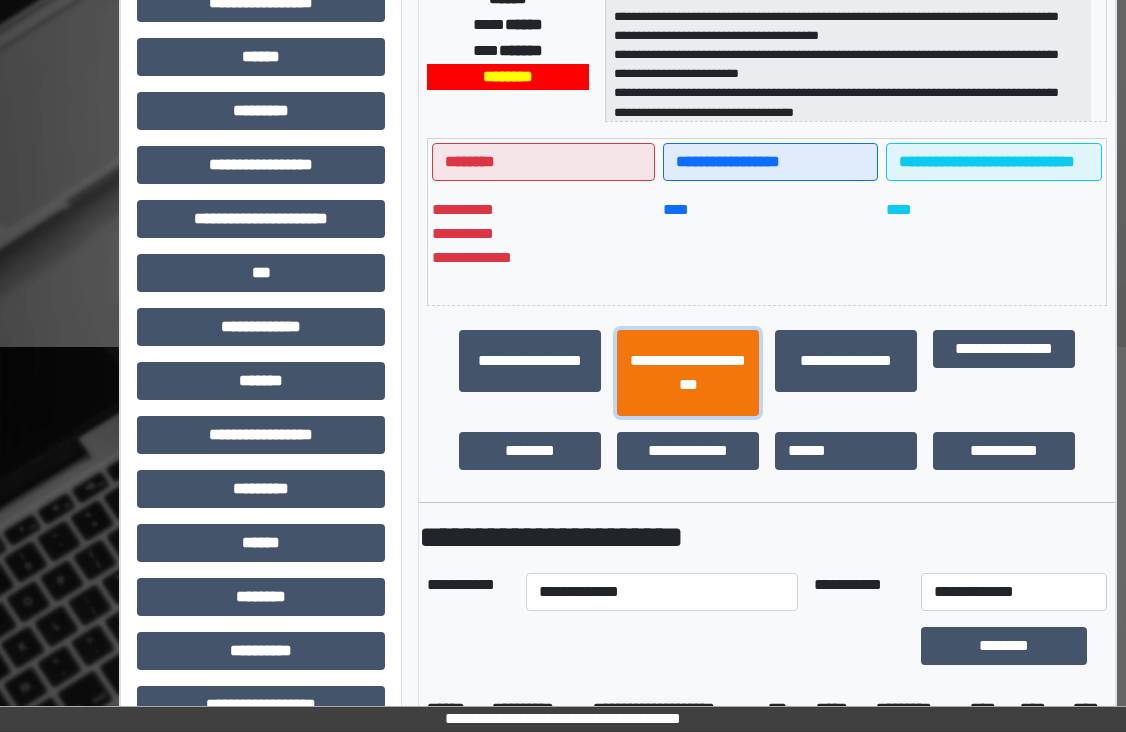 click on "**********" at bounding box center [688, 373] 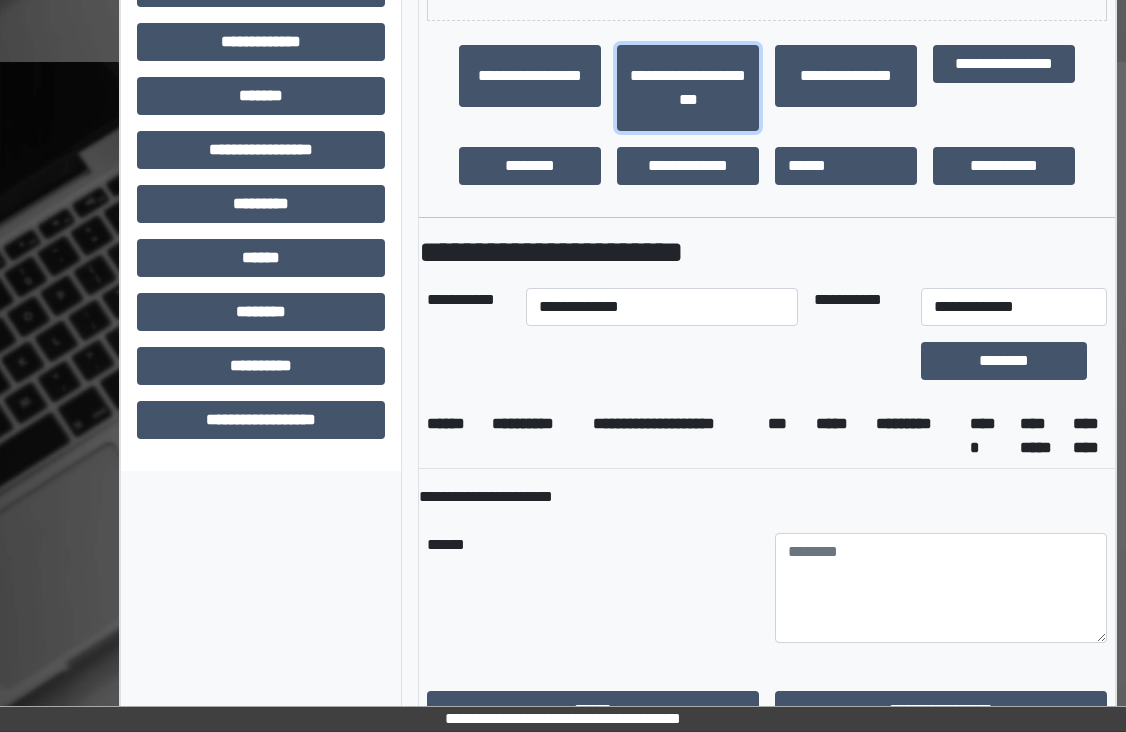 scroll, scrollTop: 700, scrollLeft: 0, axis: vertical 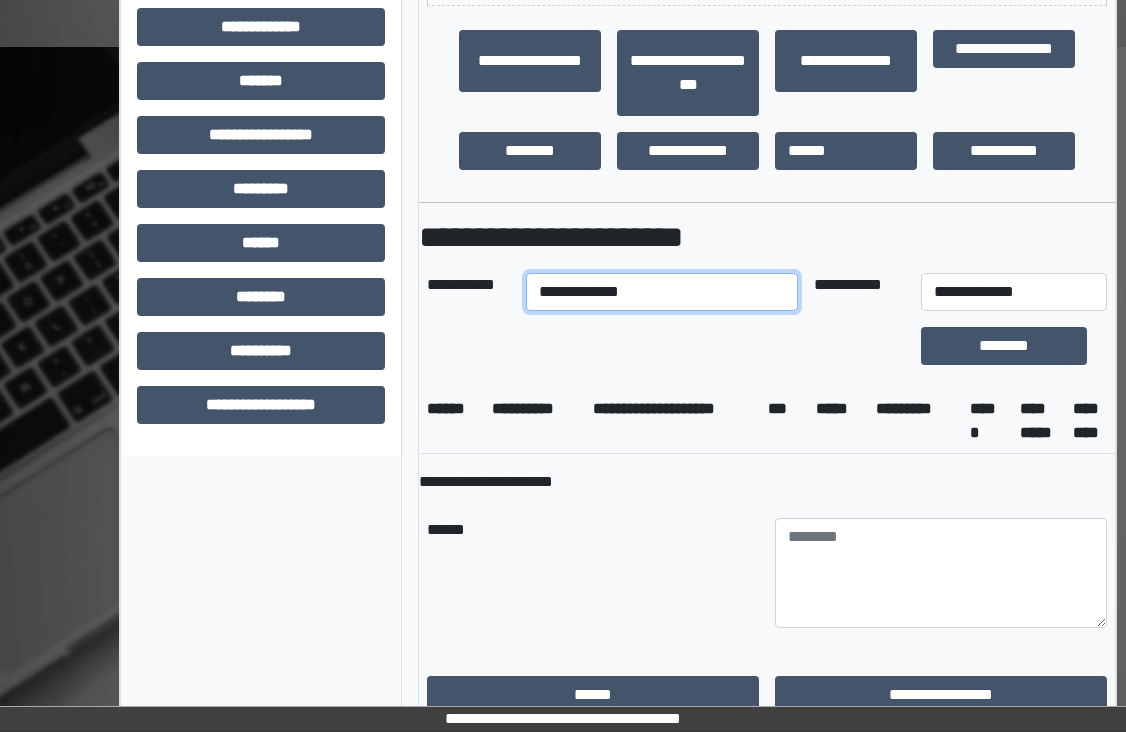 click on "**********" at bounding box center (662, 292) 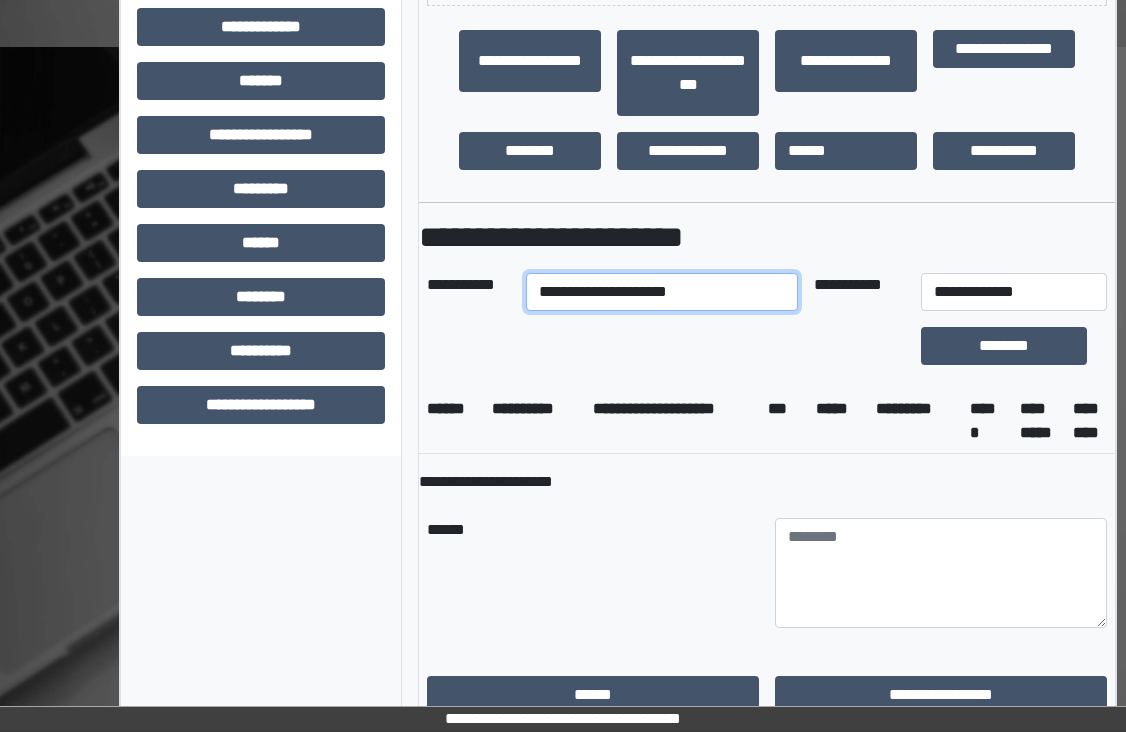 click on "**********" at bounding box center (662, 292) 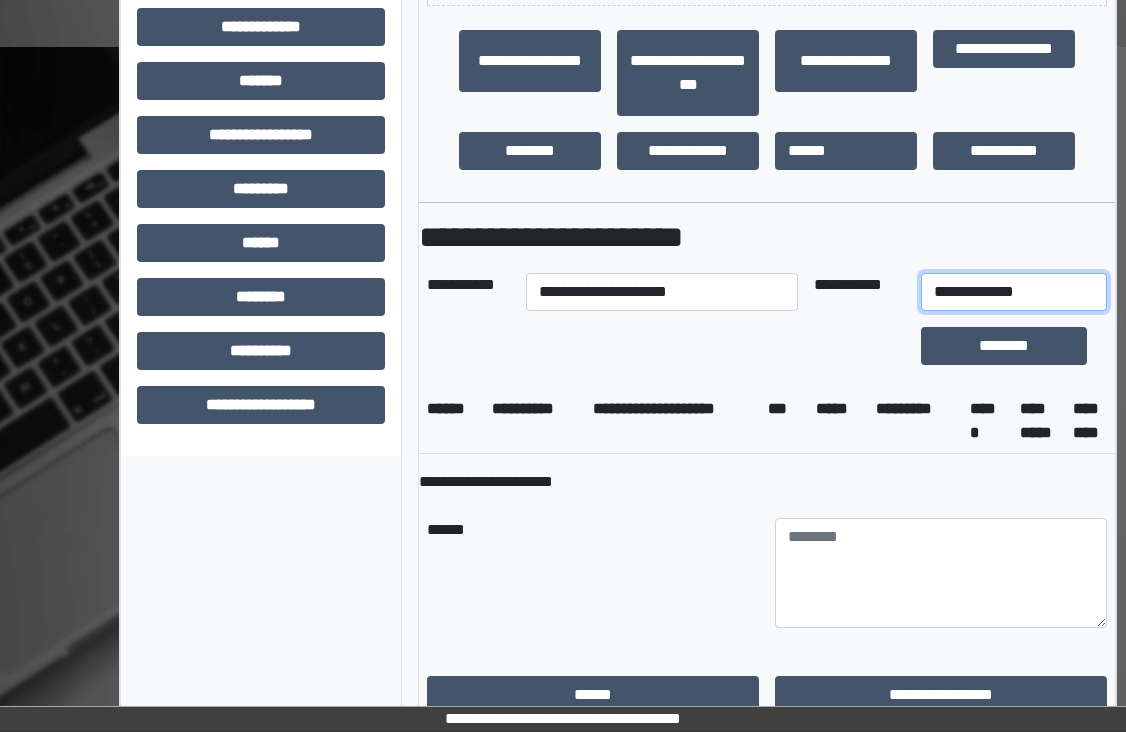 click on "**********" at bounding box center [1014, 292] 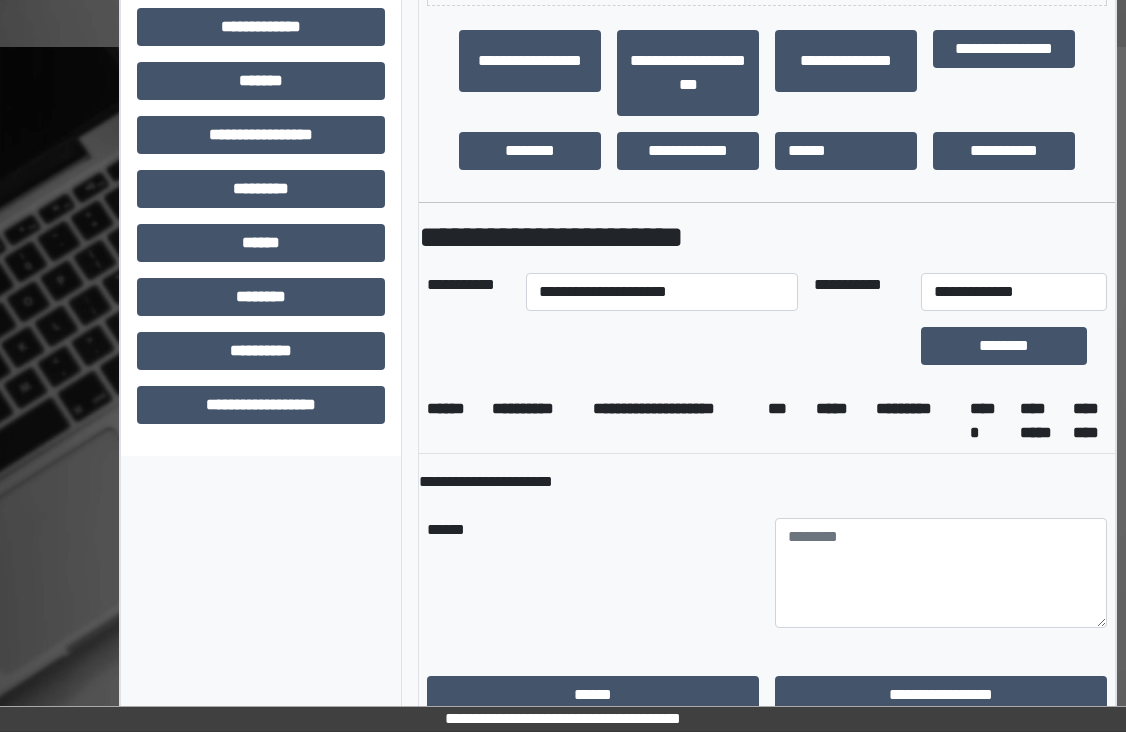 click on "**********" at bounding box center [767, 482] 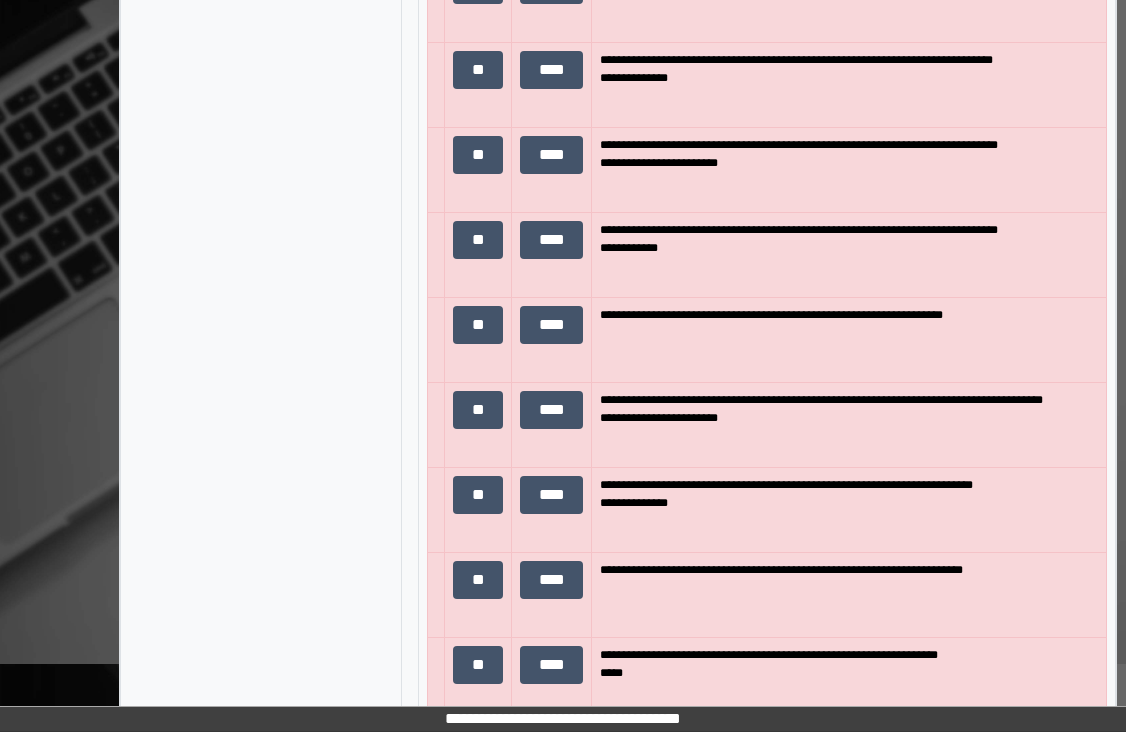 scroll, scrollTop: 1600, scrollLeft: 0, axis: vertical 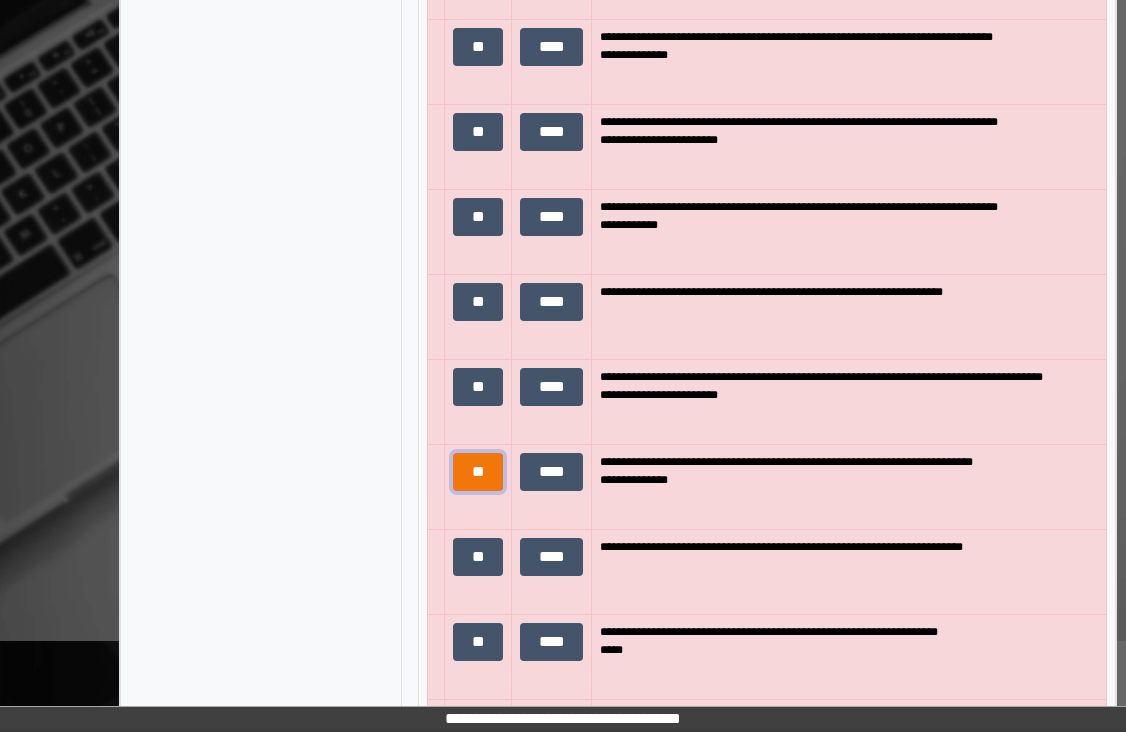 click on "**" at bounding box center [478, 472] 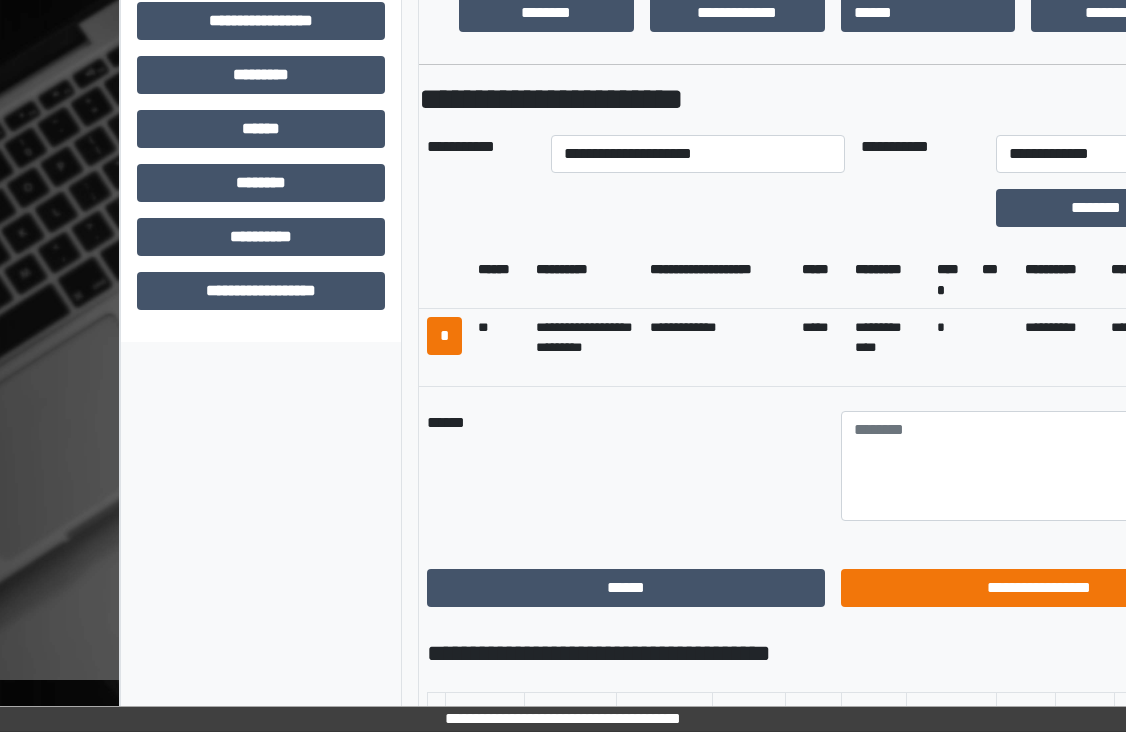 scroll, scrollTop: 800, scrollLeft: 0, axis: vertical 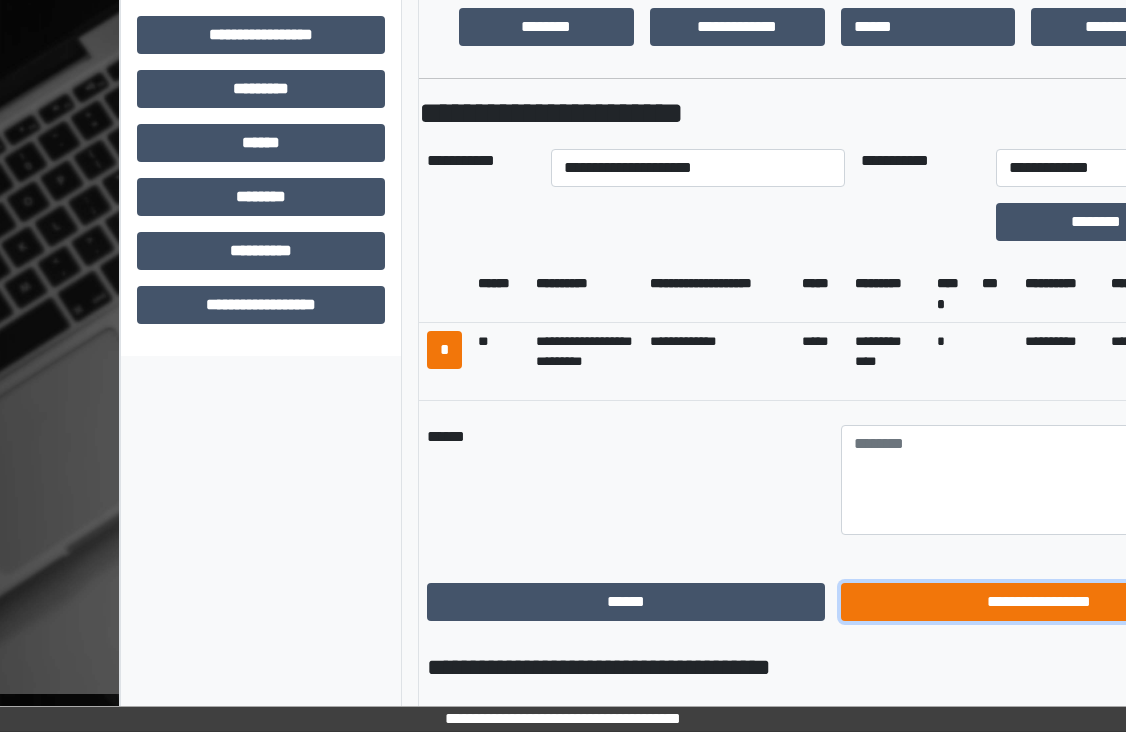 click on "**********" at bounding box center (1040, 602) 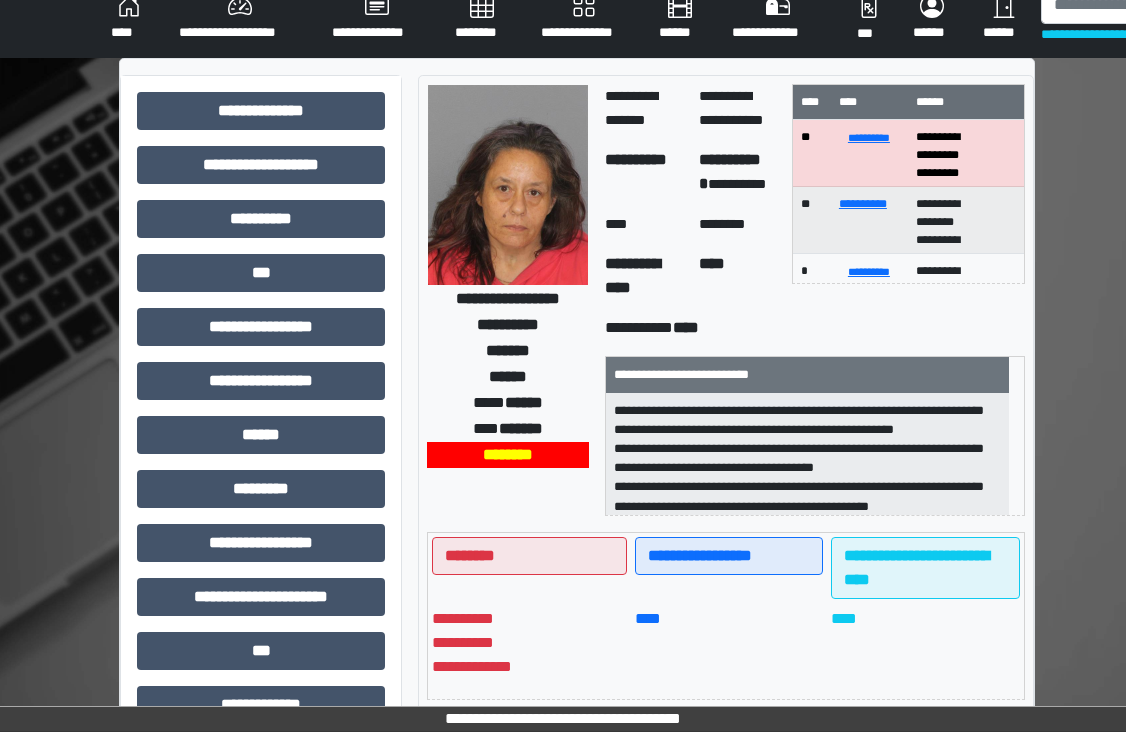 scroll, scrollTop: 0, scrollLeft: 0, axis: both 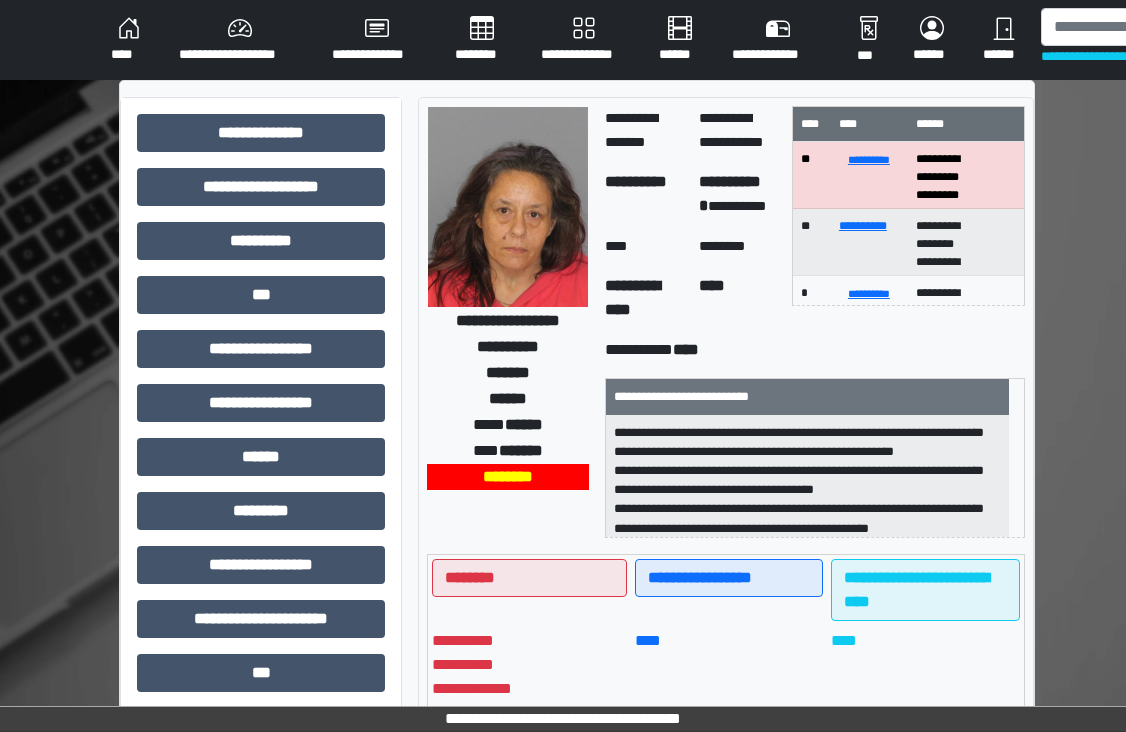 click on "****" at bounding box center (129, 40) 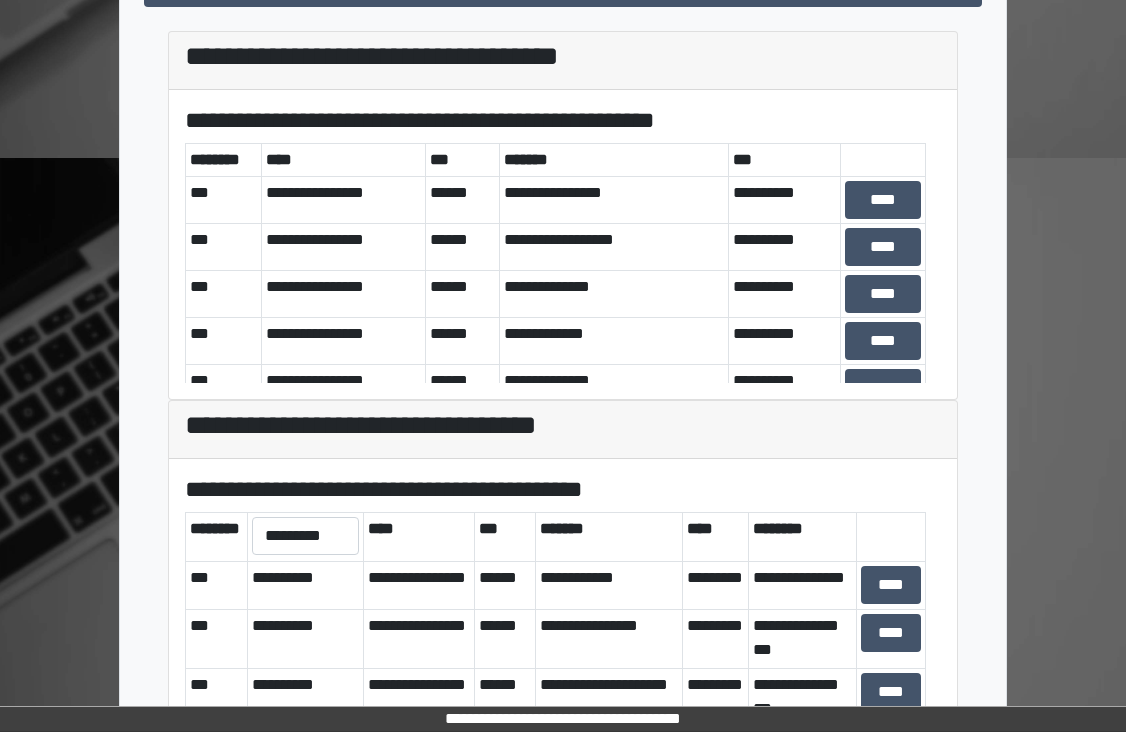 scroll, scrollTop: 667, scrollLeft: 0, axis: vertical 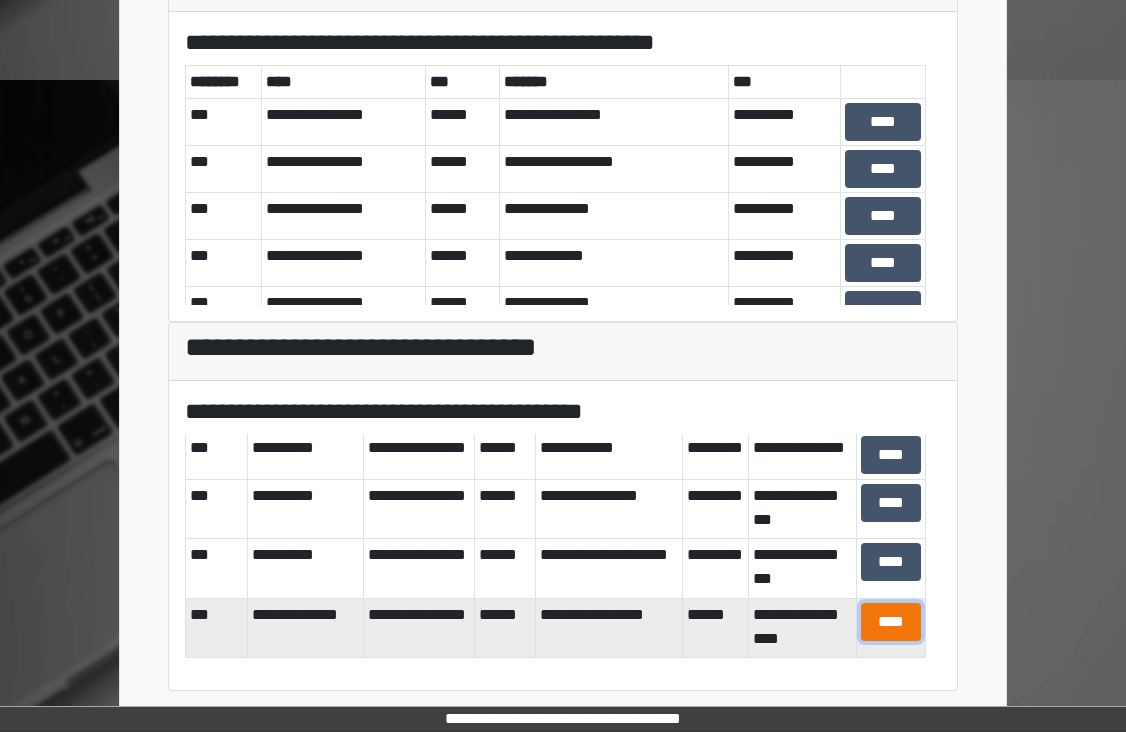 click on "****" at bounding box center (891, 622) 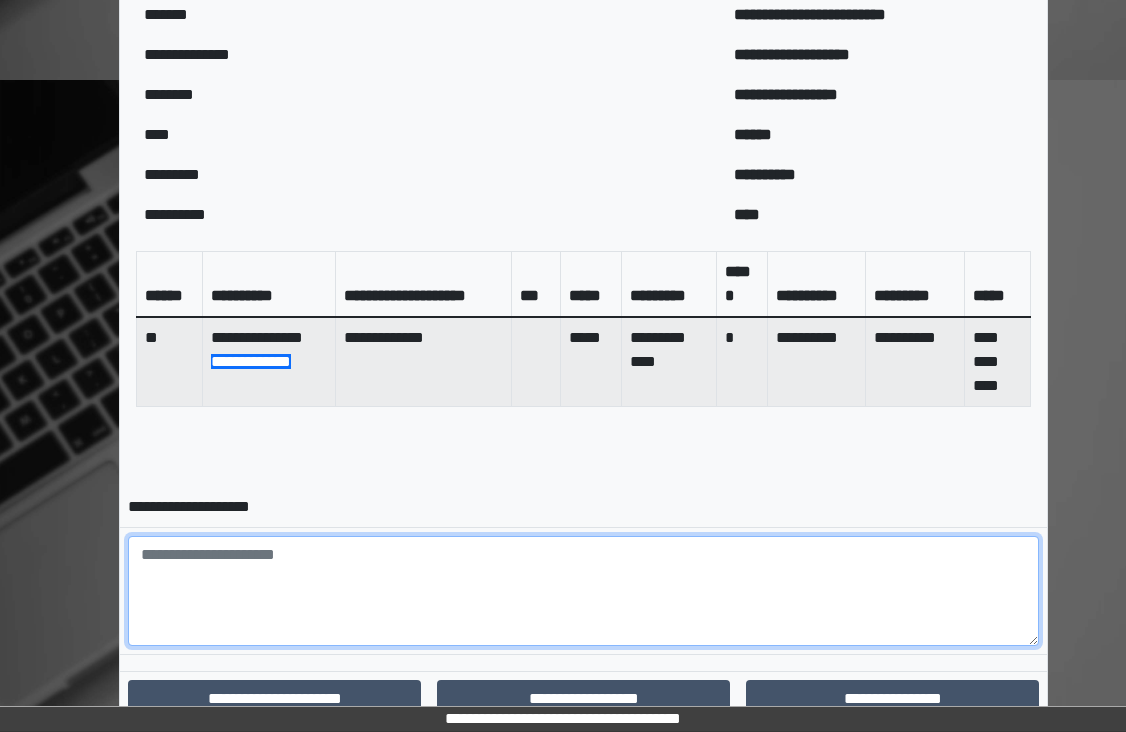 click at bounding box center (583, 591) 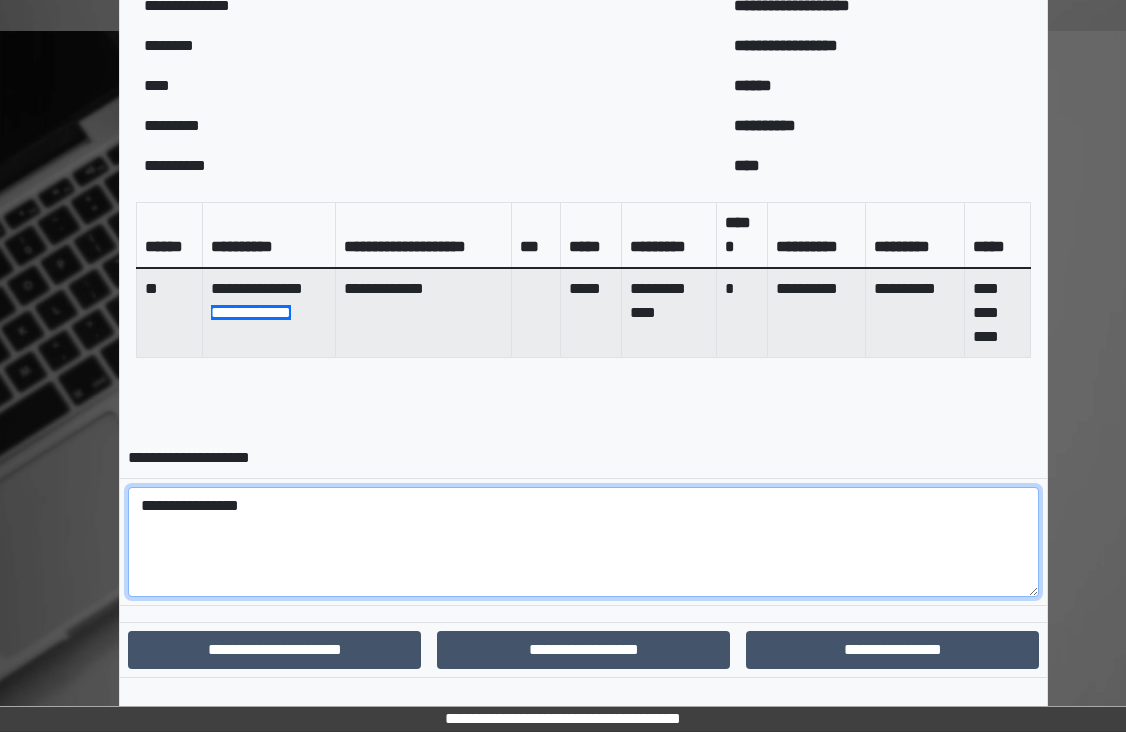 scroll, scrollTop: 743, scrollLeft: 0, axis: vertical 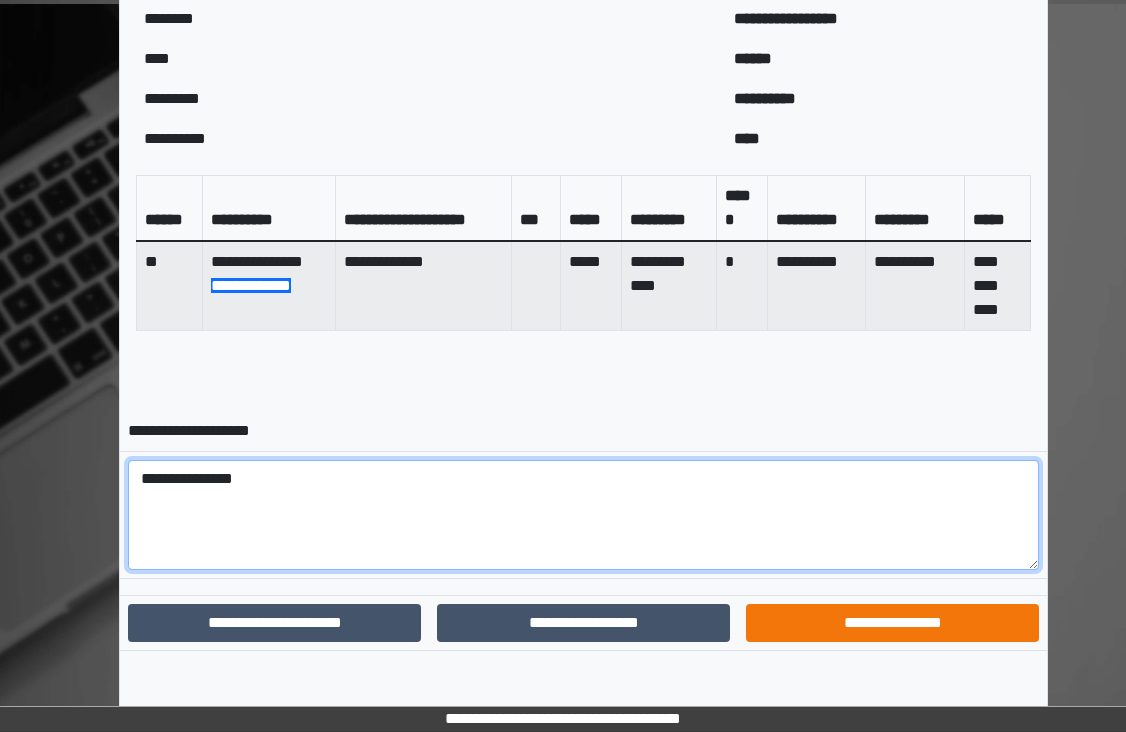 type on "**********" 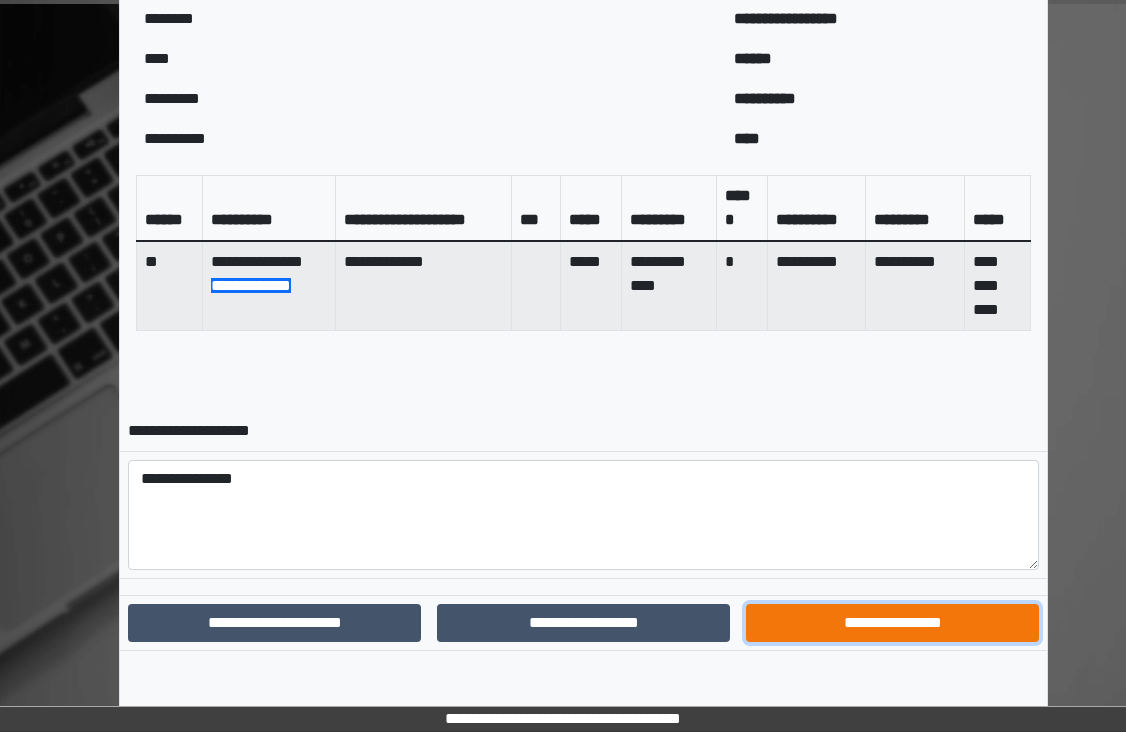 click on "**********" at bounding box center [892, 623] 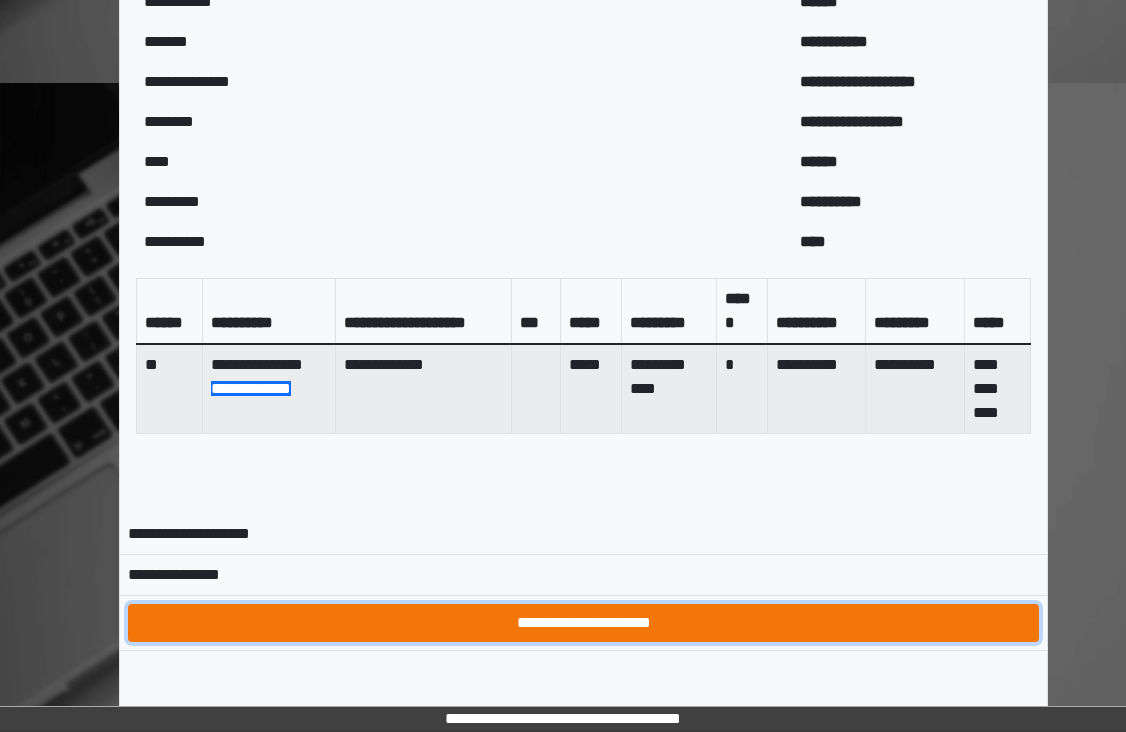 click on "**********" at bounding box center [583, 623] 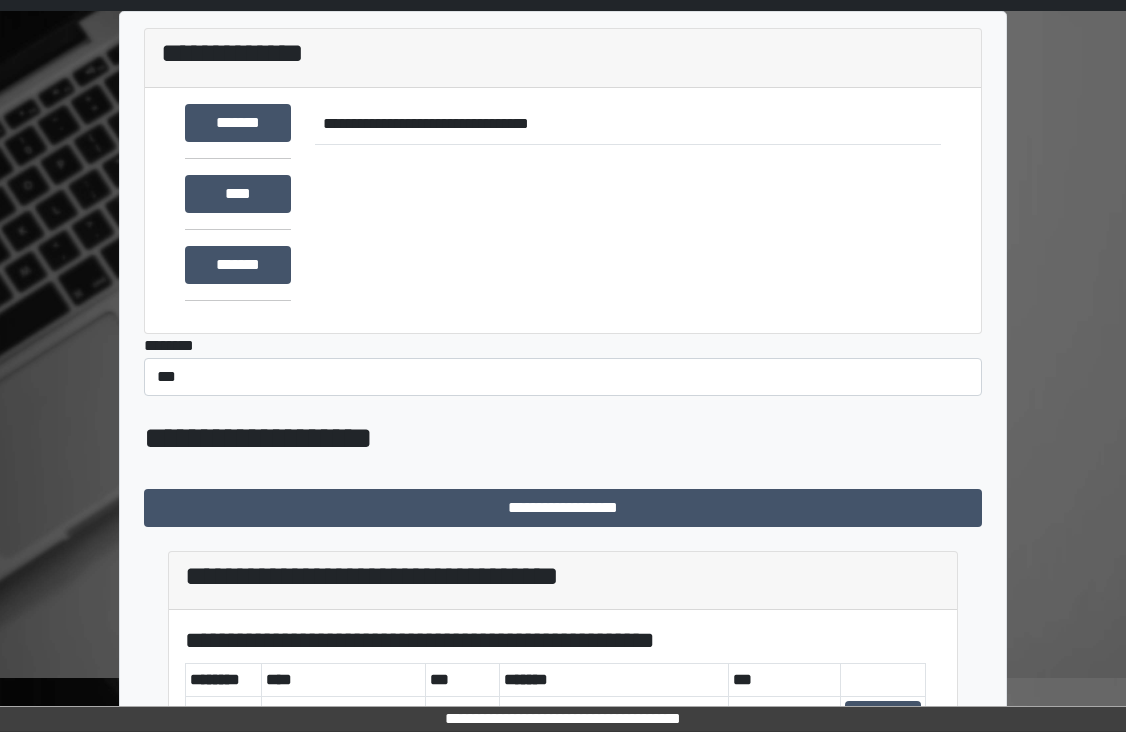 scroll, scrollTop: 0, scrollLeft: 0, axis: both 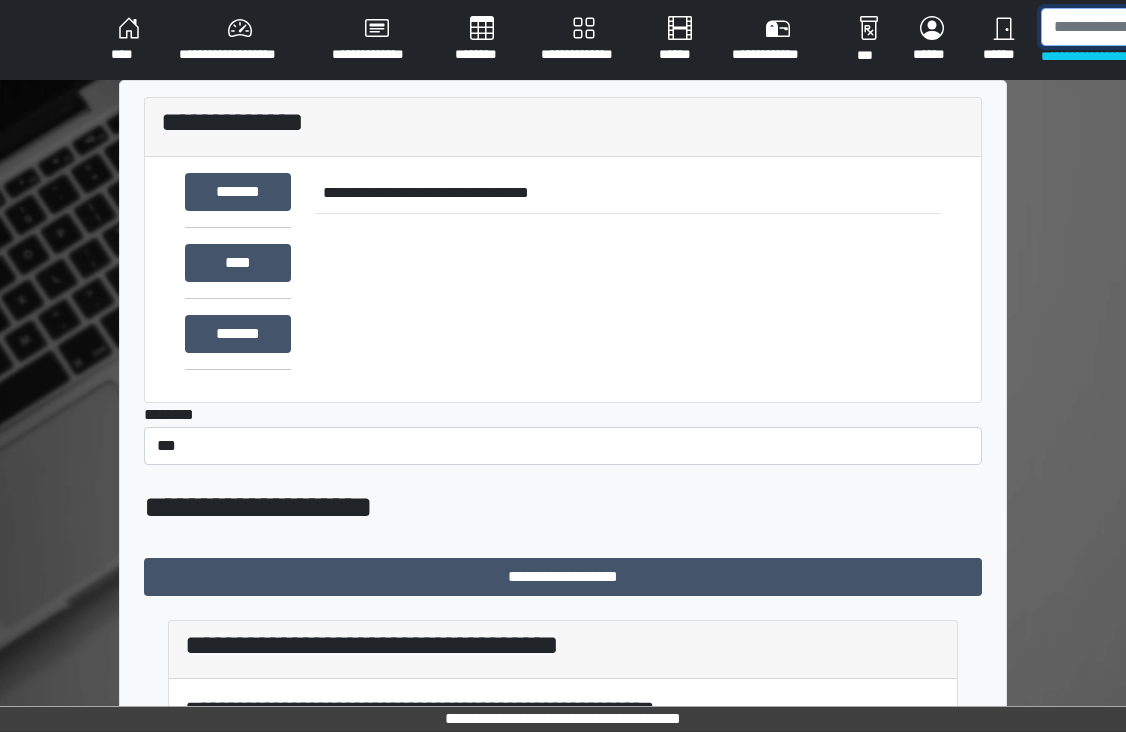 click at bounding box center (1144, 27) 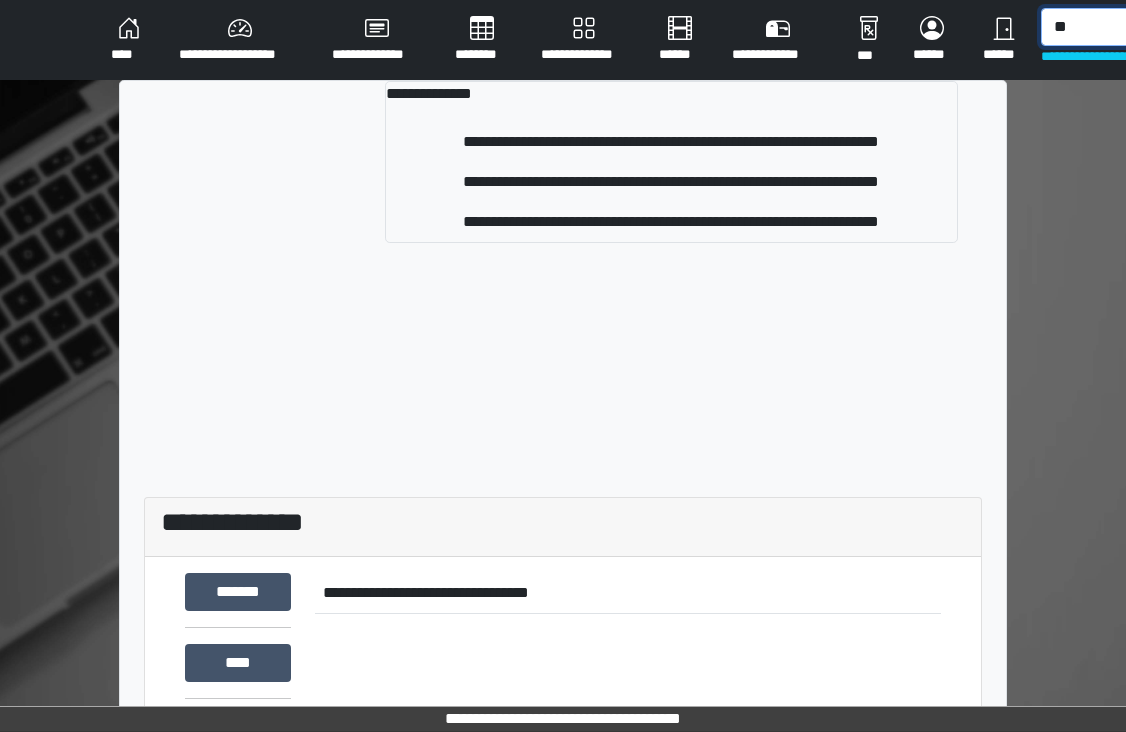 type on "*" 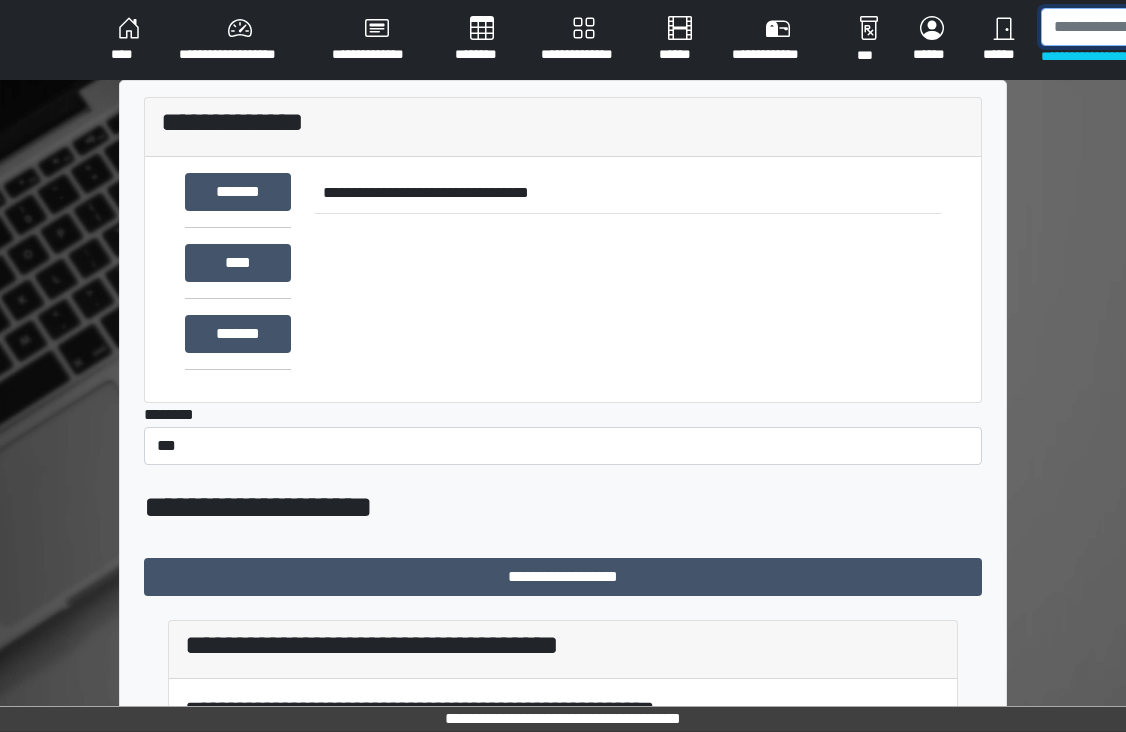 type on "*" 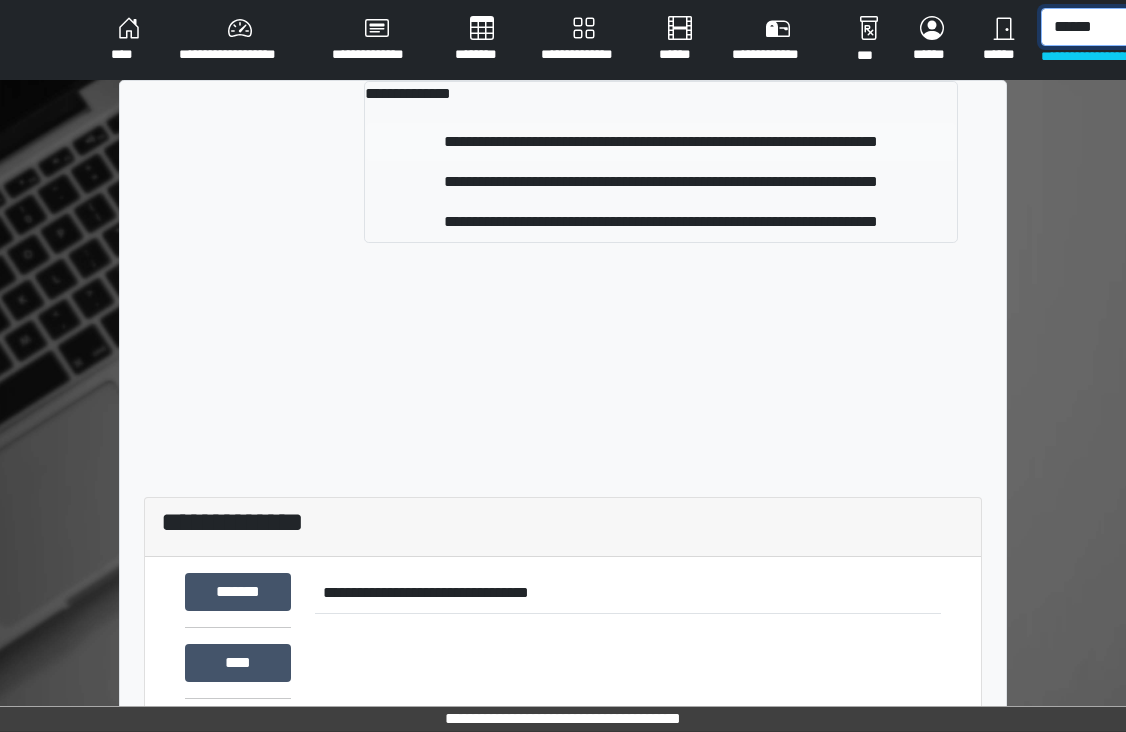 type on "******" 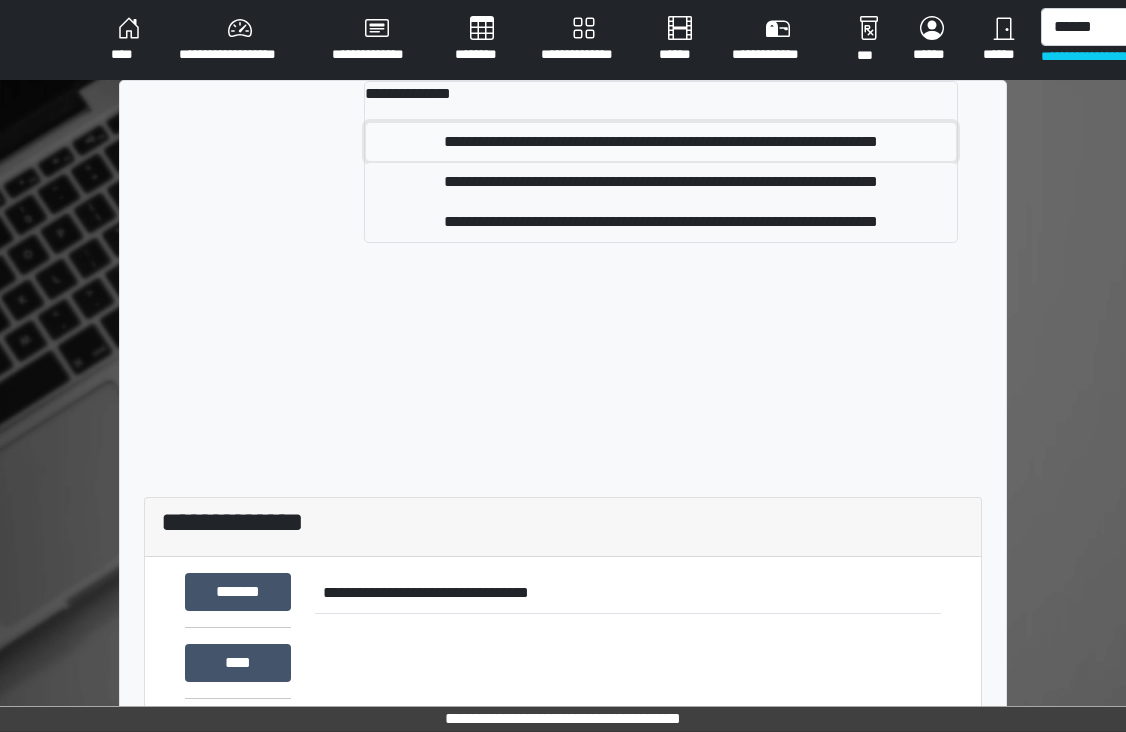 click on "**********" at bounding box center (661, 142) 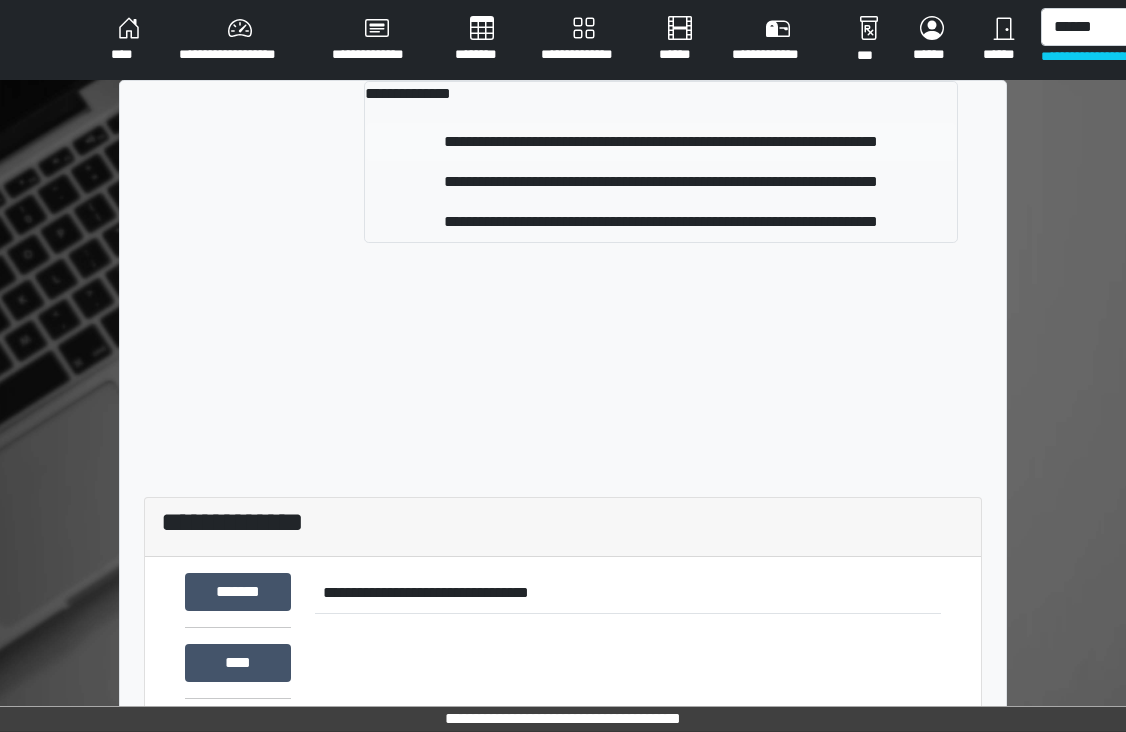 type 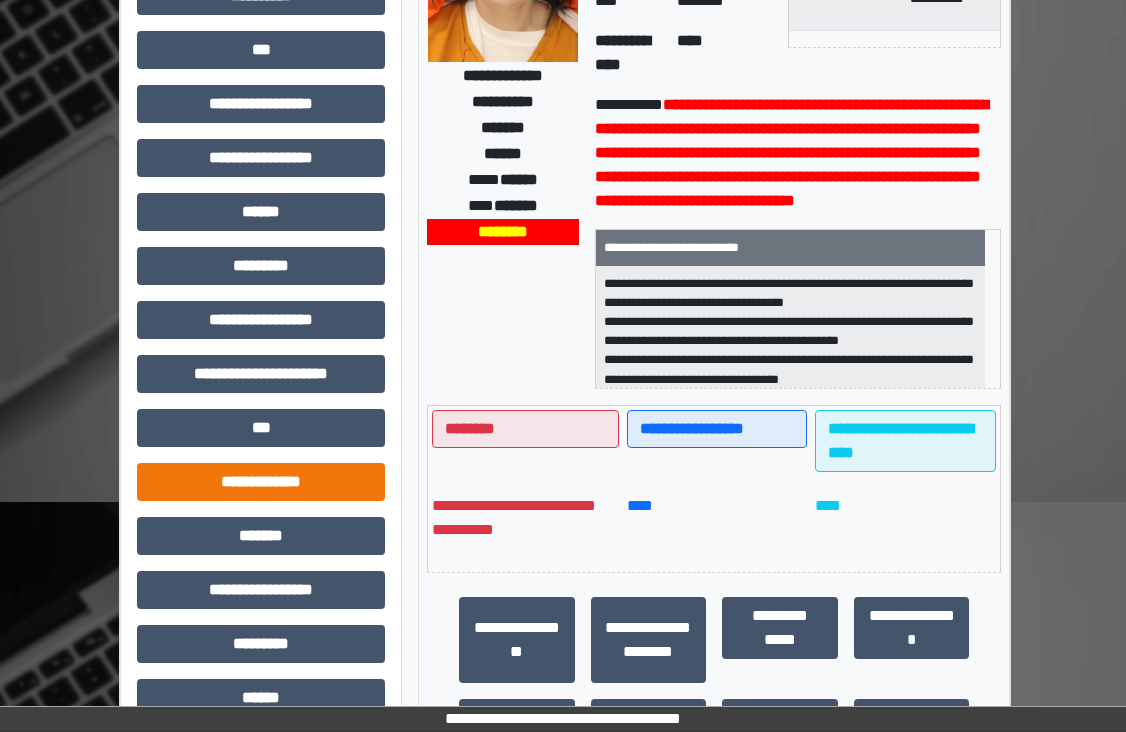 scroll, scrollTop: 300, scrollLeft: 0, axis: vertical 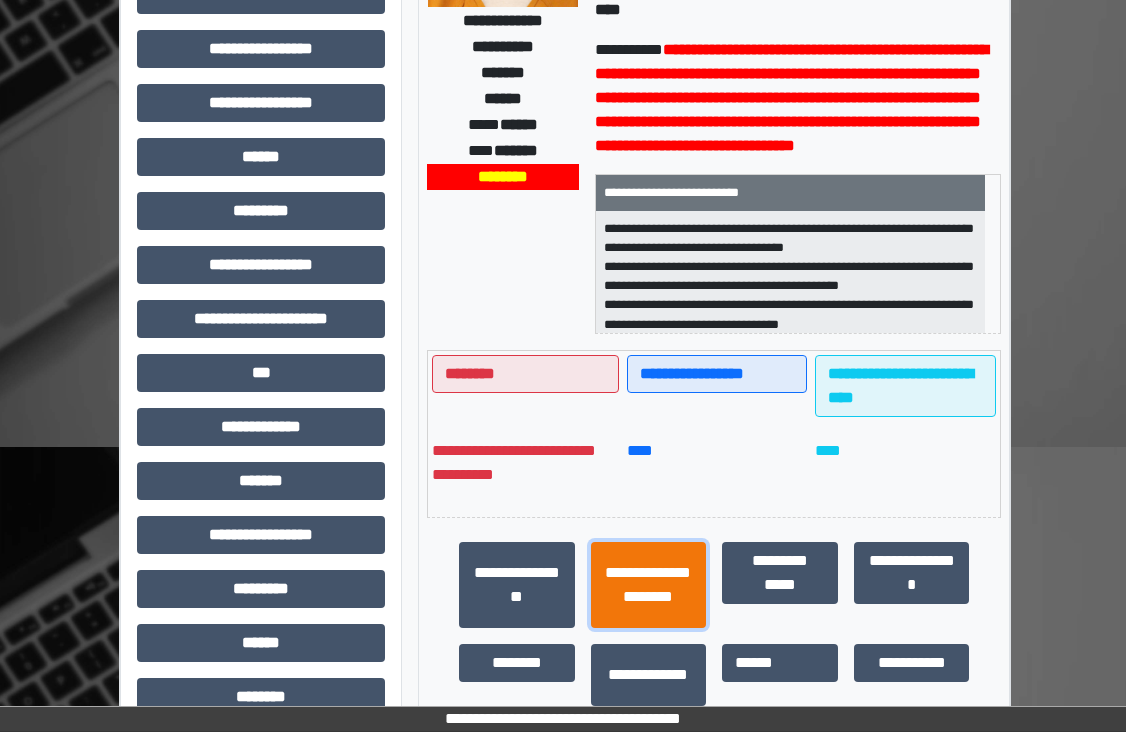 click on "**********" at bounding box center (649, 585) 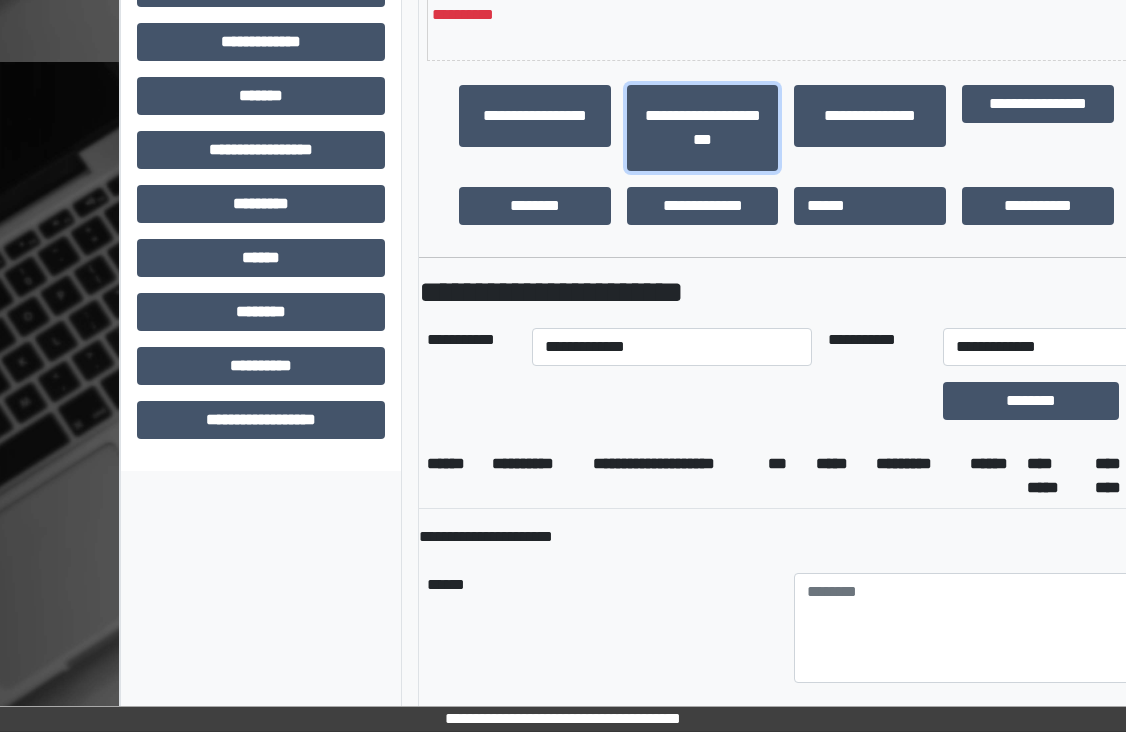 scroll, scrollTop: 700, scrollLeft: 0, axis: vertical 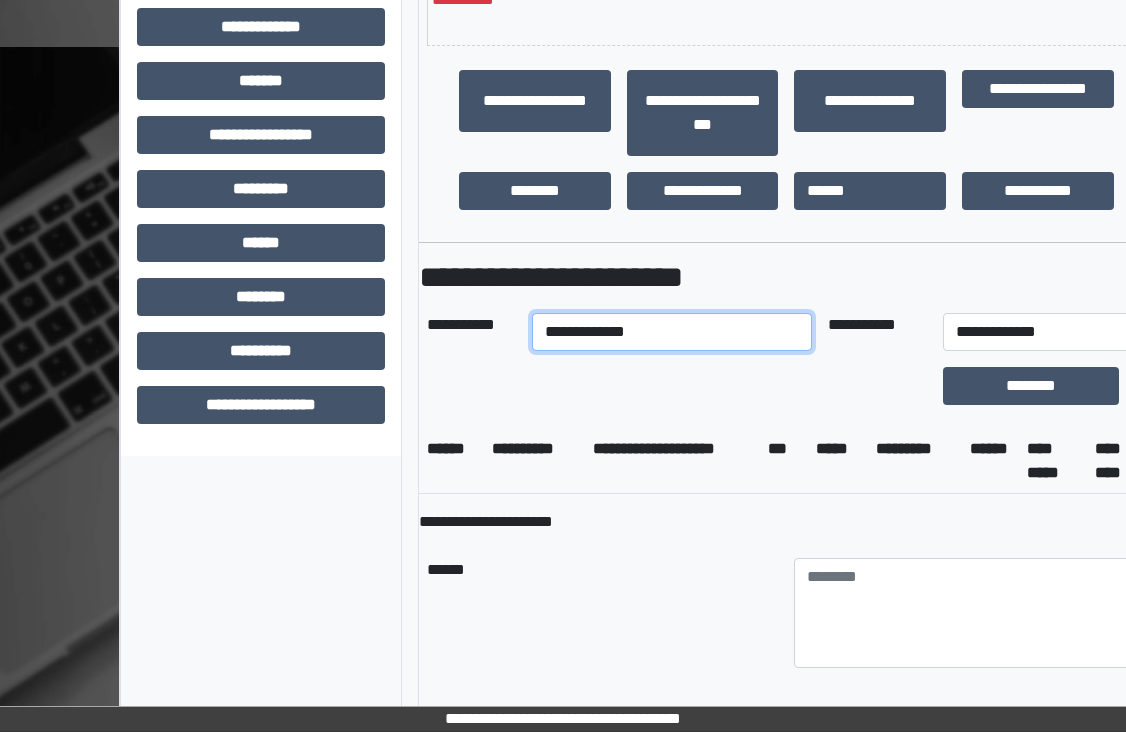 click on "**********" at bounding box center [672, 332] 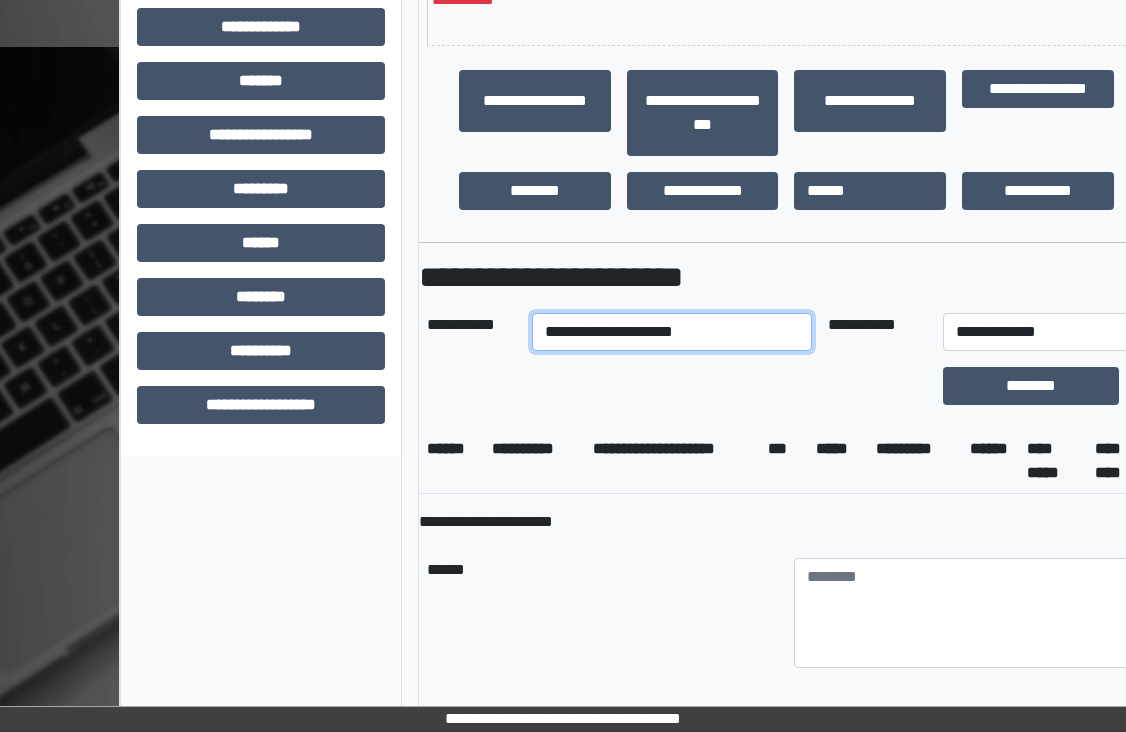 click on "**********" at bounding box center (672, 332) 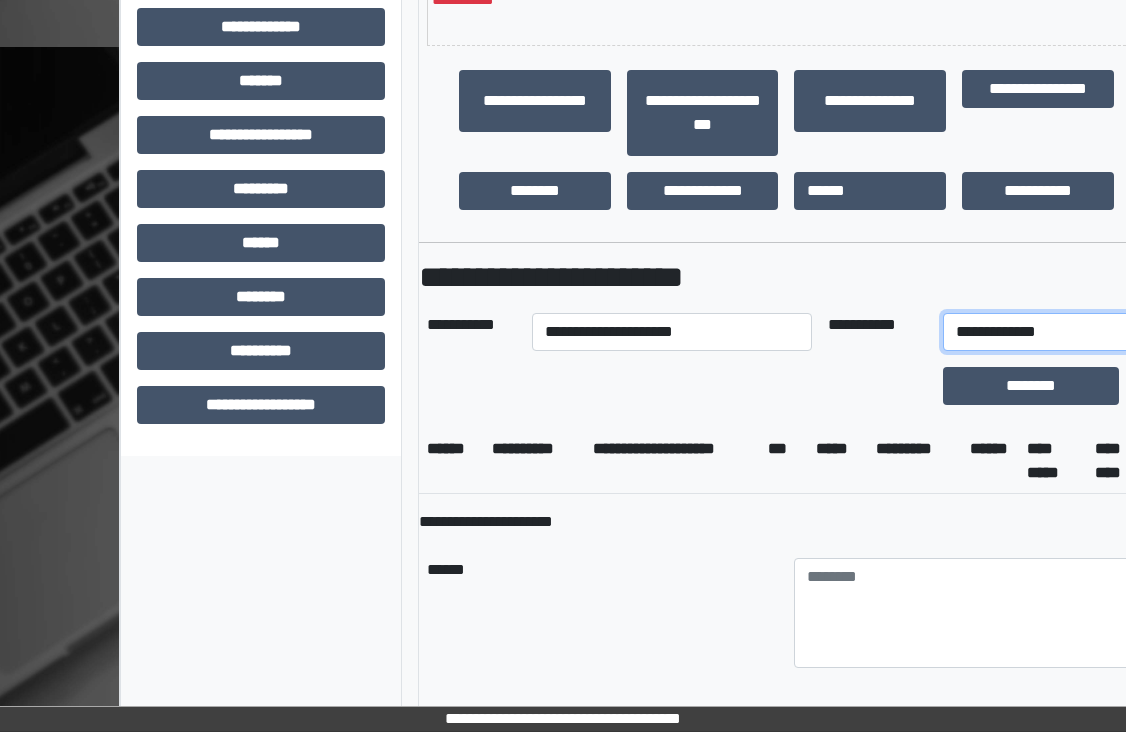 click on "**********" at bounding box center [1044, 332] 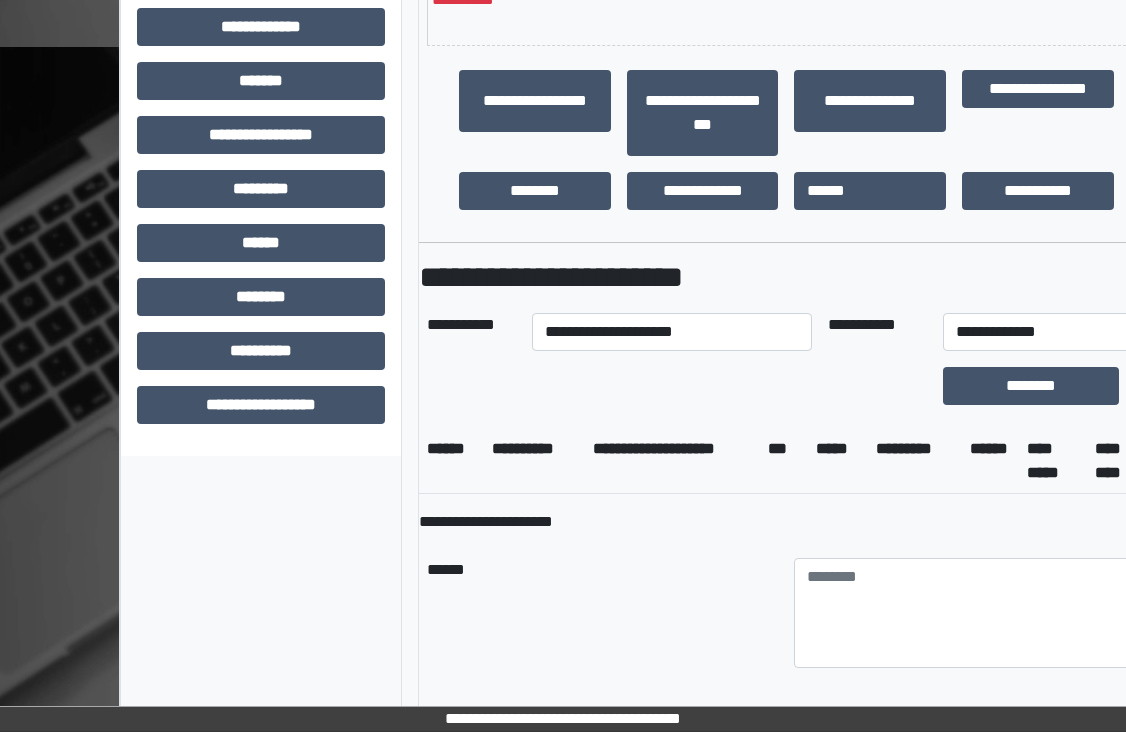 click on "******" at bounding box center (602, 613) 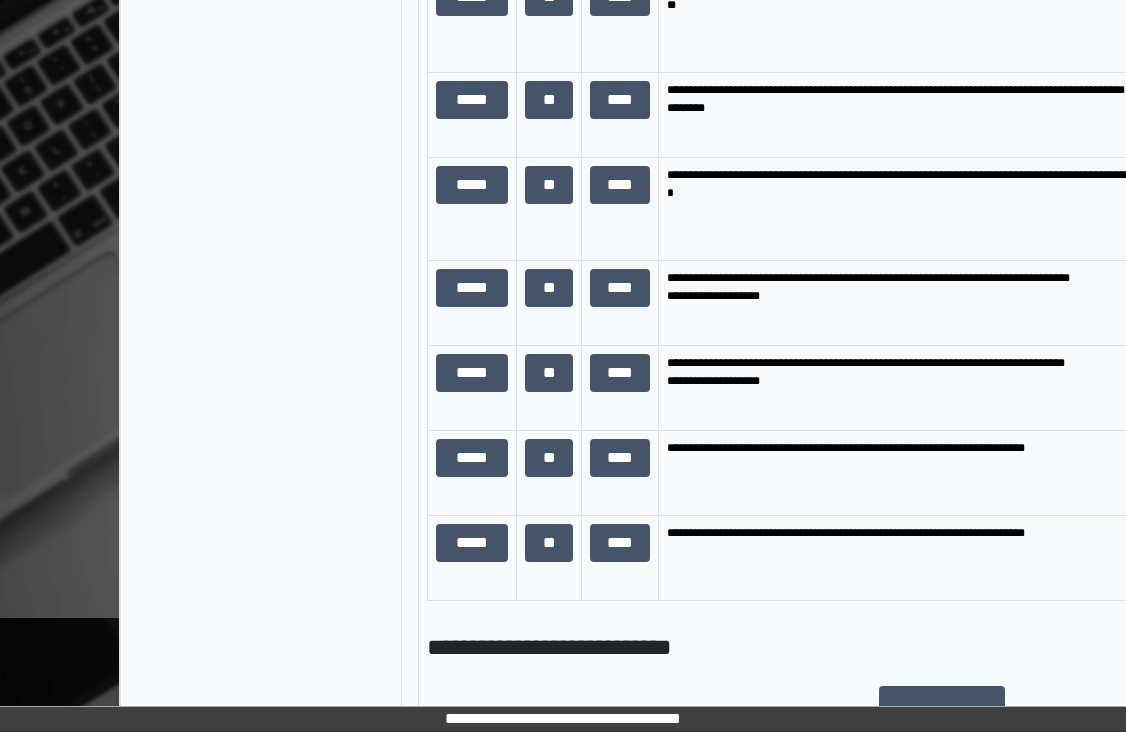 scroll, scrollTop: 1500, scrollLeft: 0, axis: vertical 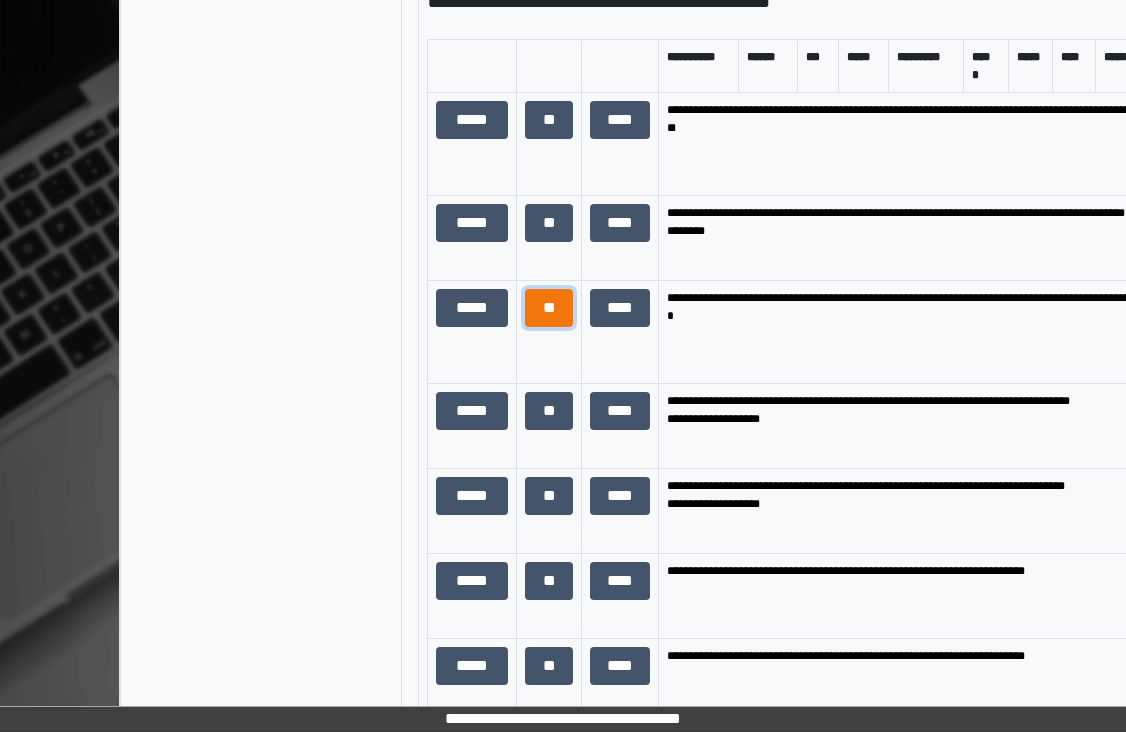 click on "**" at bounding box center (548, 308) 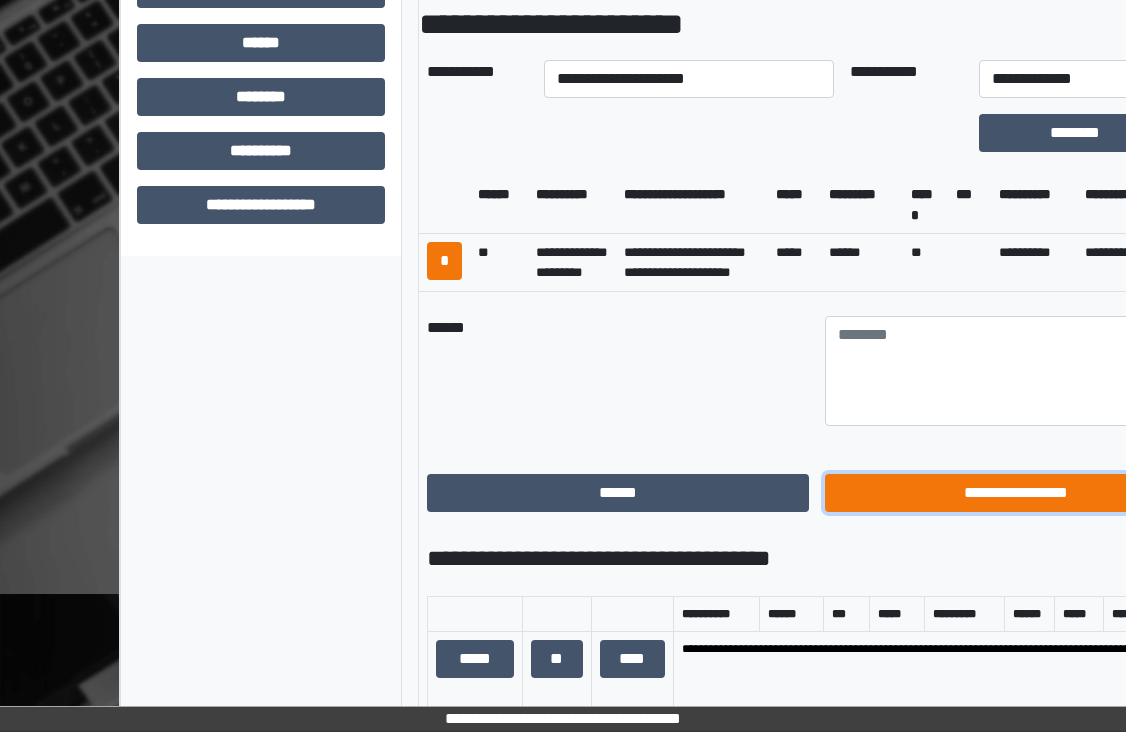 click on "**********" at bounding box center [1016, 493] 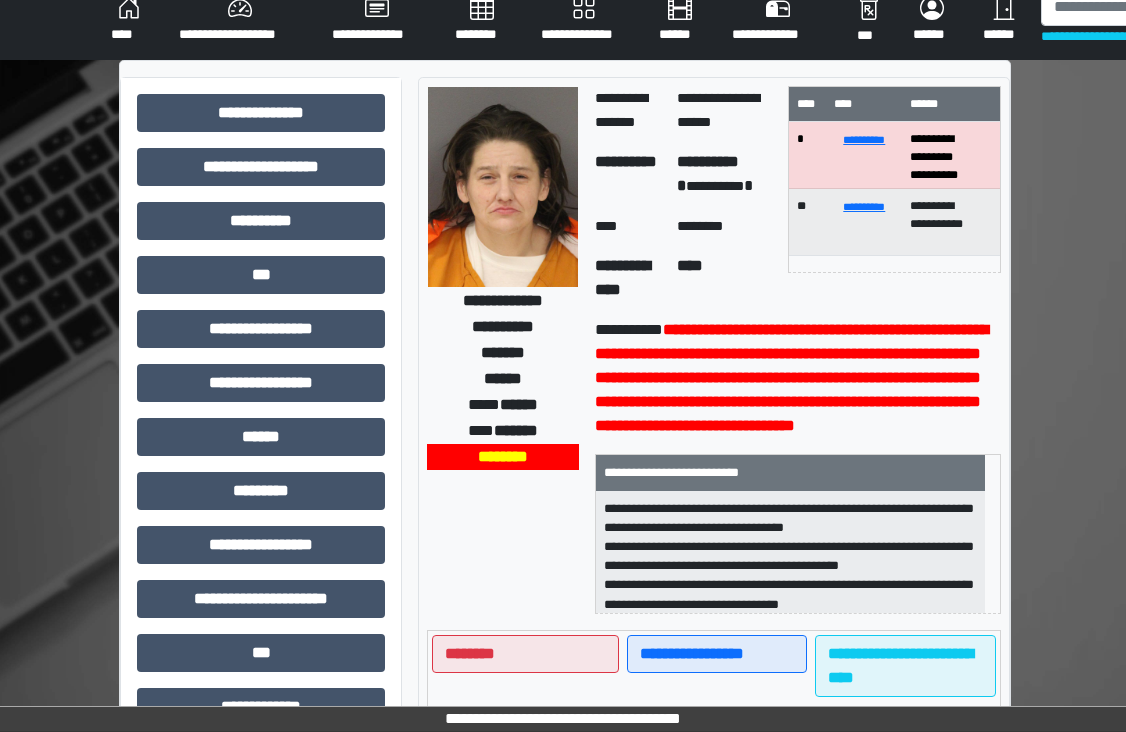 scroll, scrollTop: 0, scrollLeft: 0, axis: both 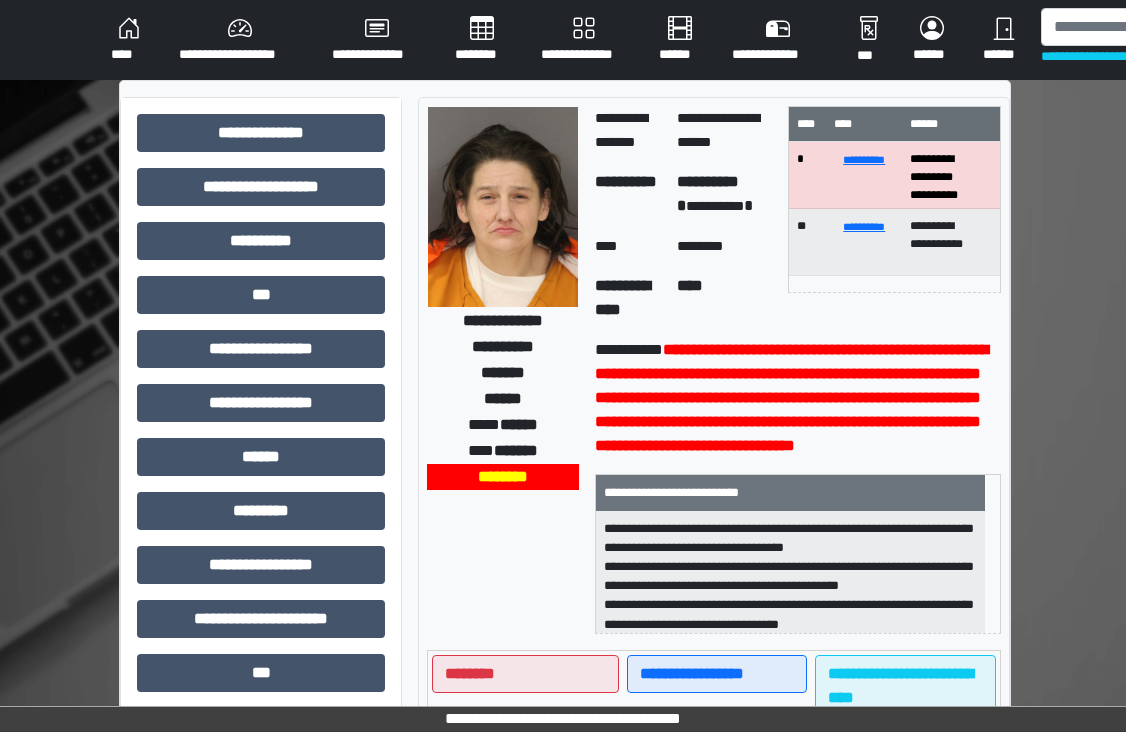 click on "**********" at bounding box center (563, 40) 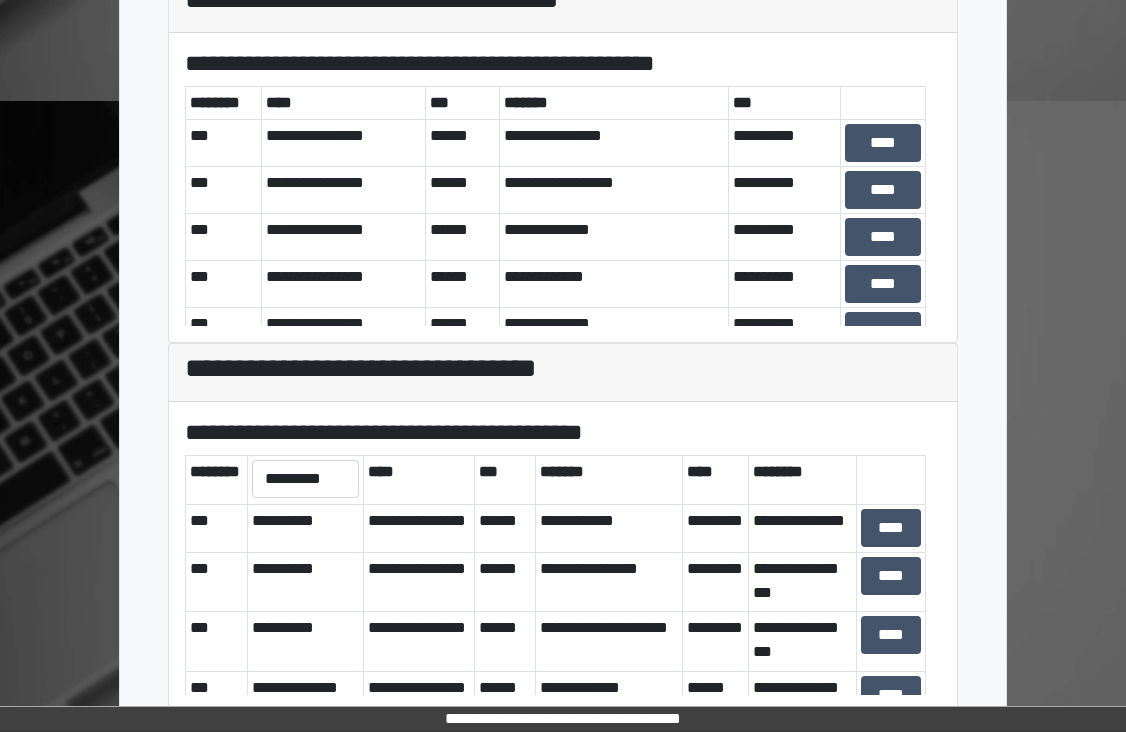 scroll, scrollTop: 667, scrollLeft: 0, axis: vertical 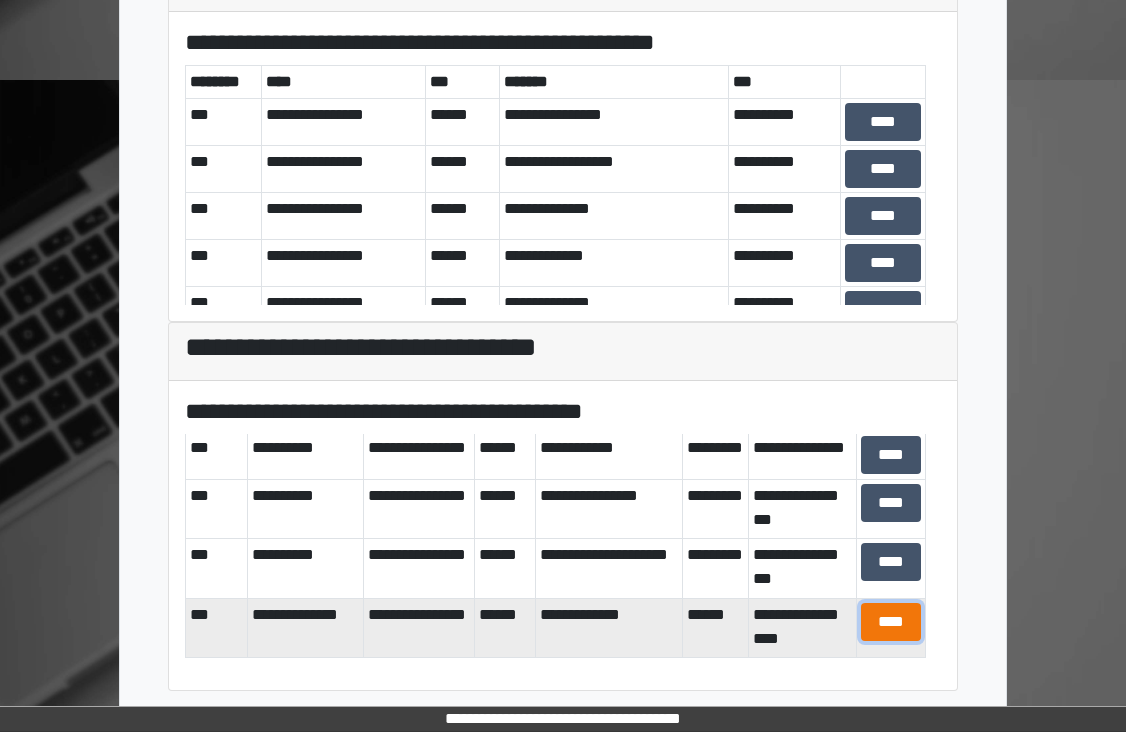 click on "****" at bounding box center [891, 622] 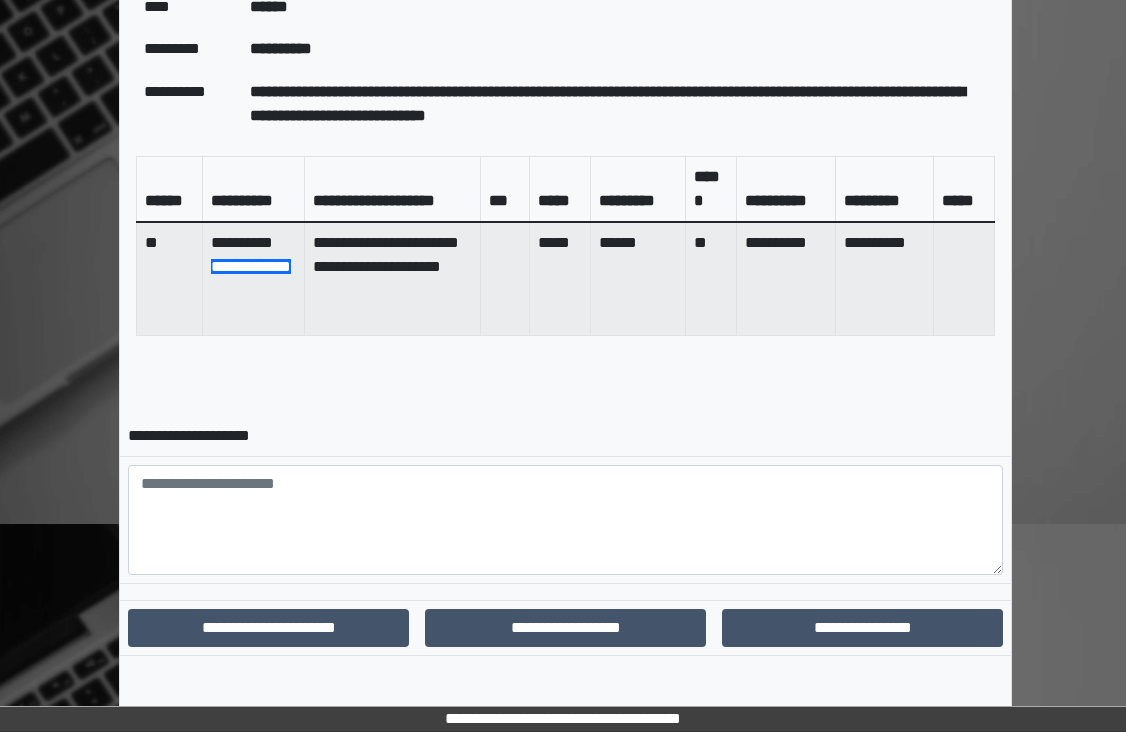 scroll, scrollTop: 975, scrollLeft: 0, axis: vertical 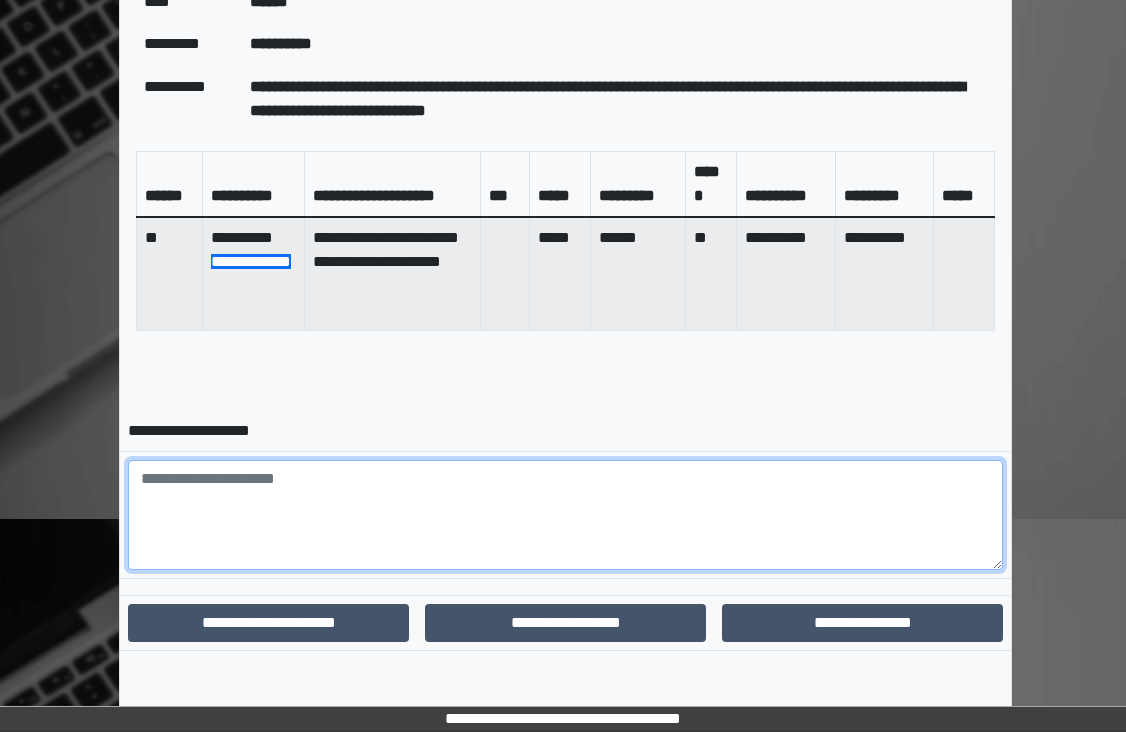 click at bounding box center (565, 515) 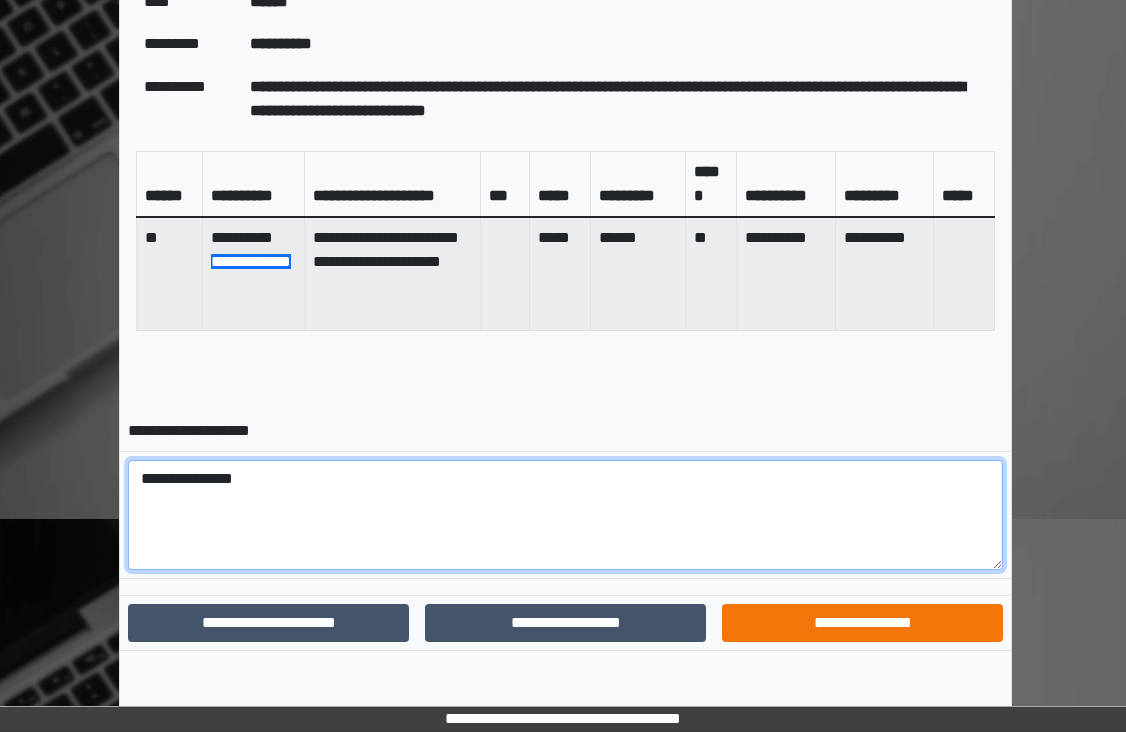 type on "**********" 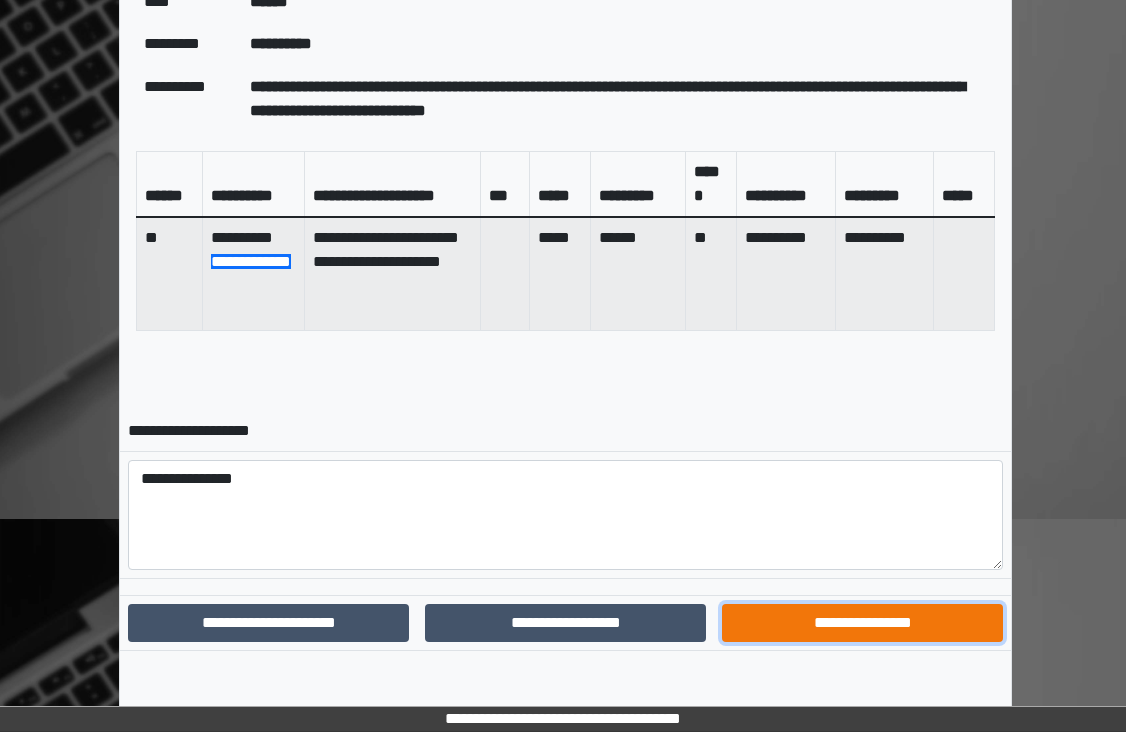 click on "**********" at bounding box center [862, 623] 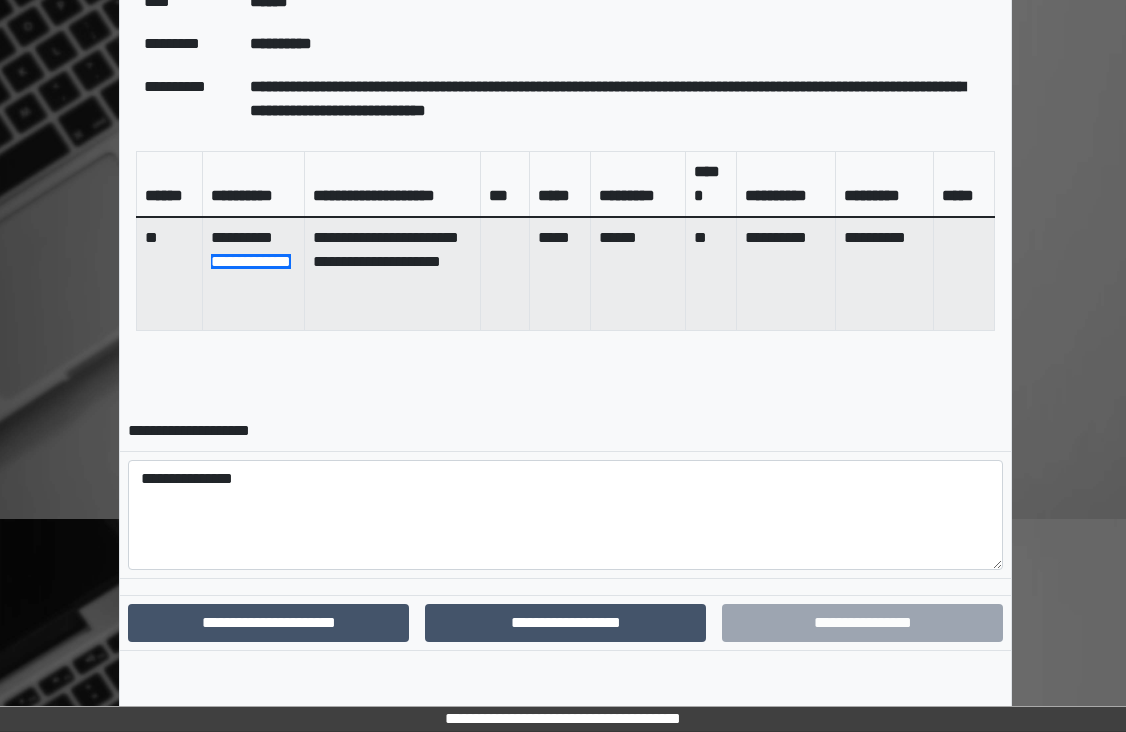 scroll, scrollTop: 896, scrollLeft: 0, axis: vertical 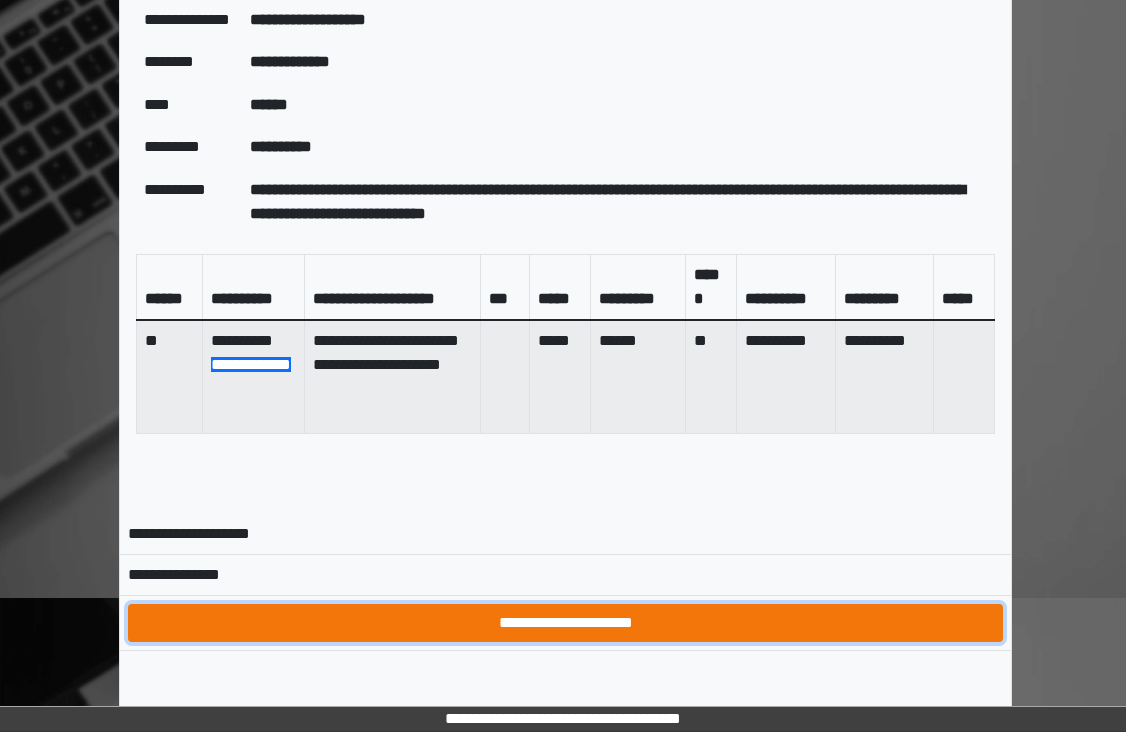click on "**********" at bounding box center (565, 623) 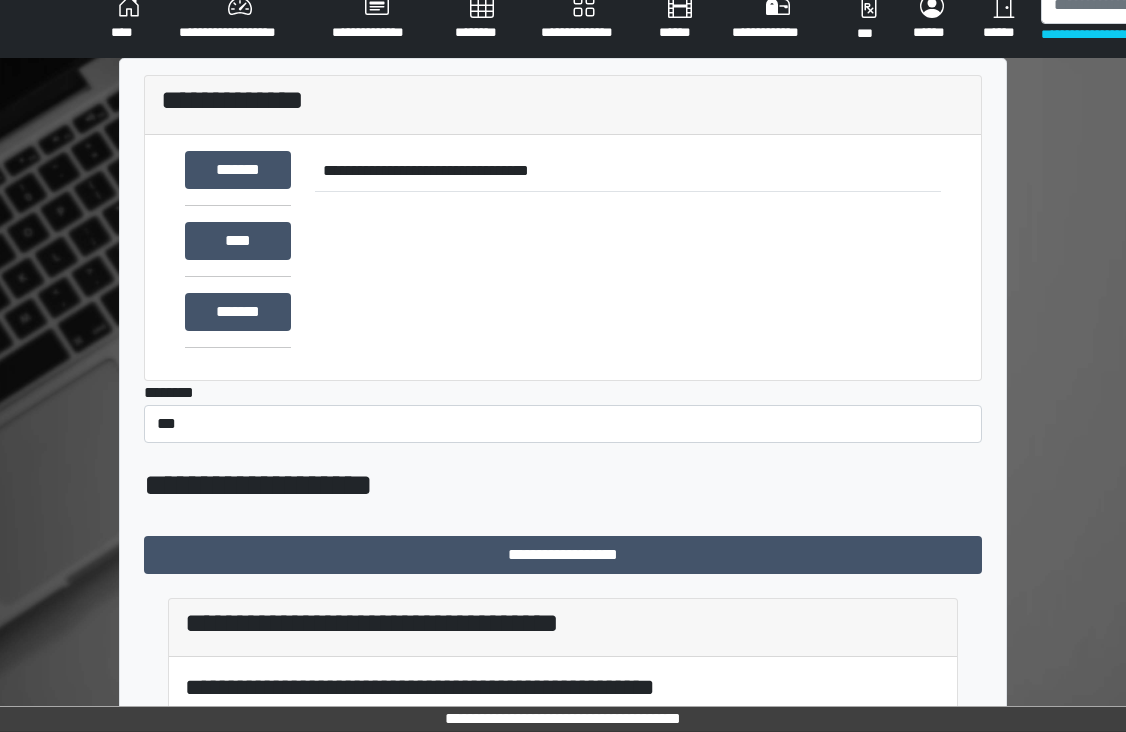 scroll, scrollTop: 0, scrollLeft: 0, axis: both 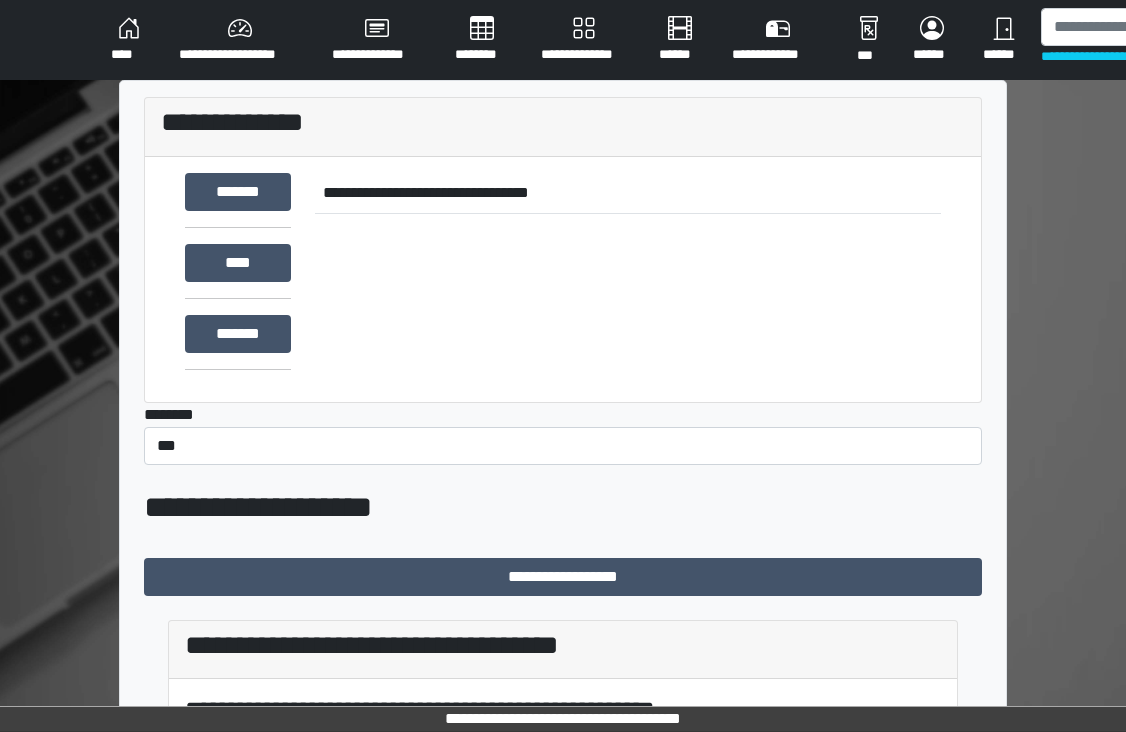 click on "**********" at bounding box center (239, 40) 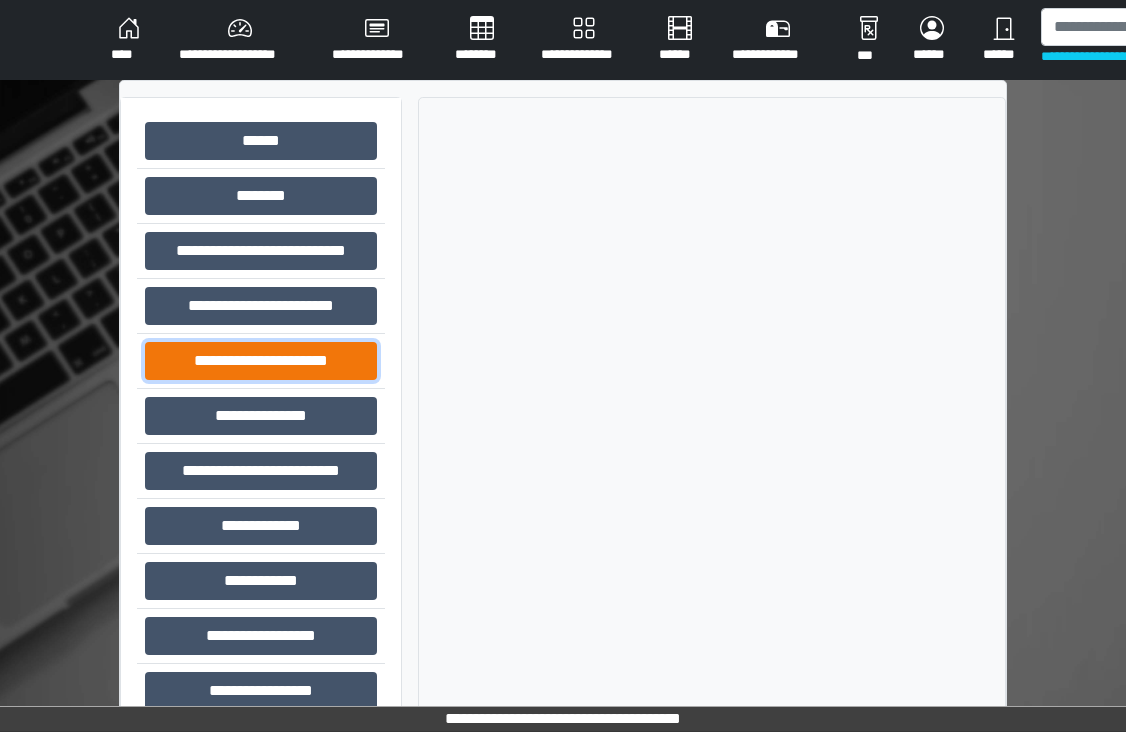 click on "**********" at bounding box center (261, 361) 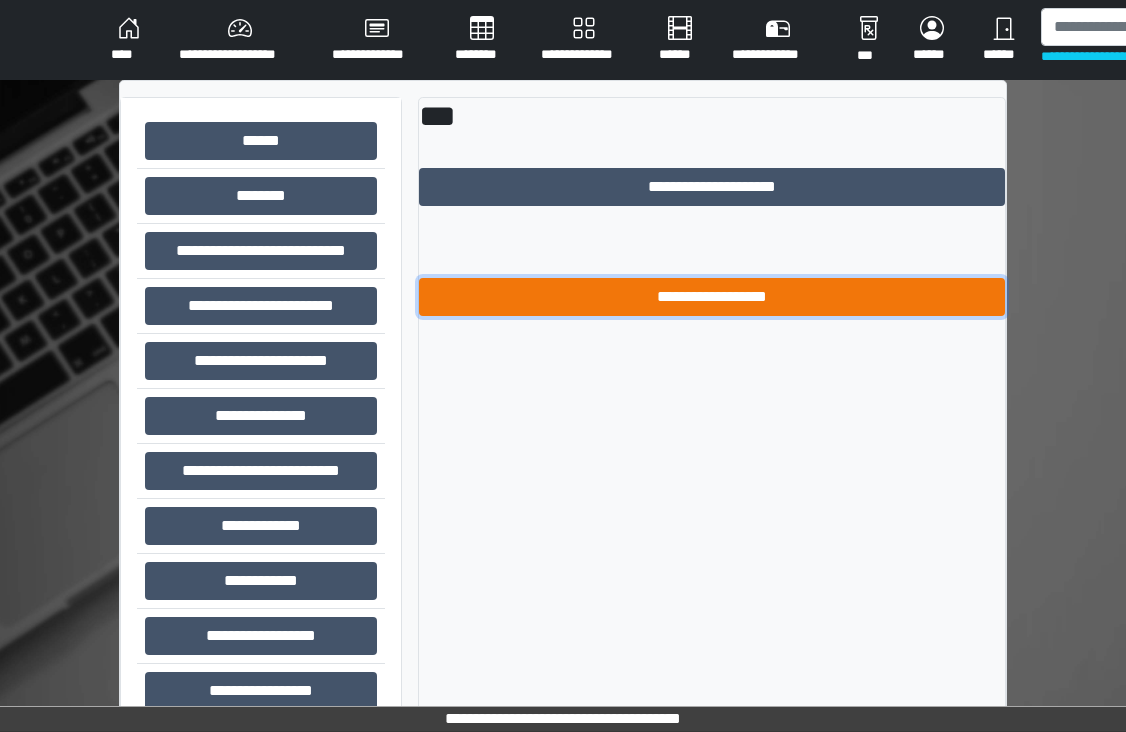 click on "**********" at bounding box center (712, 297) 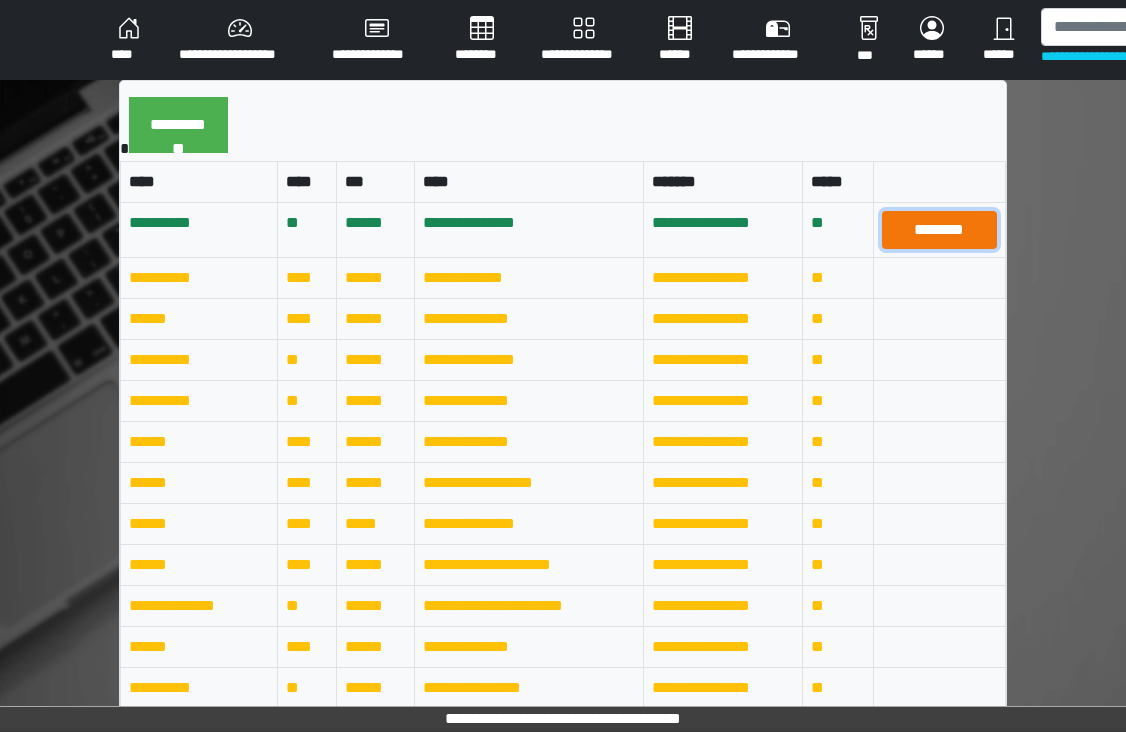 click on "********" at bounding box center (939, 230) 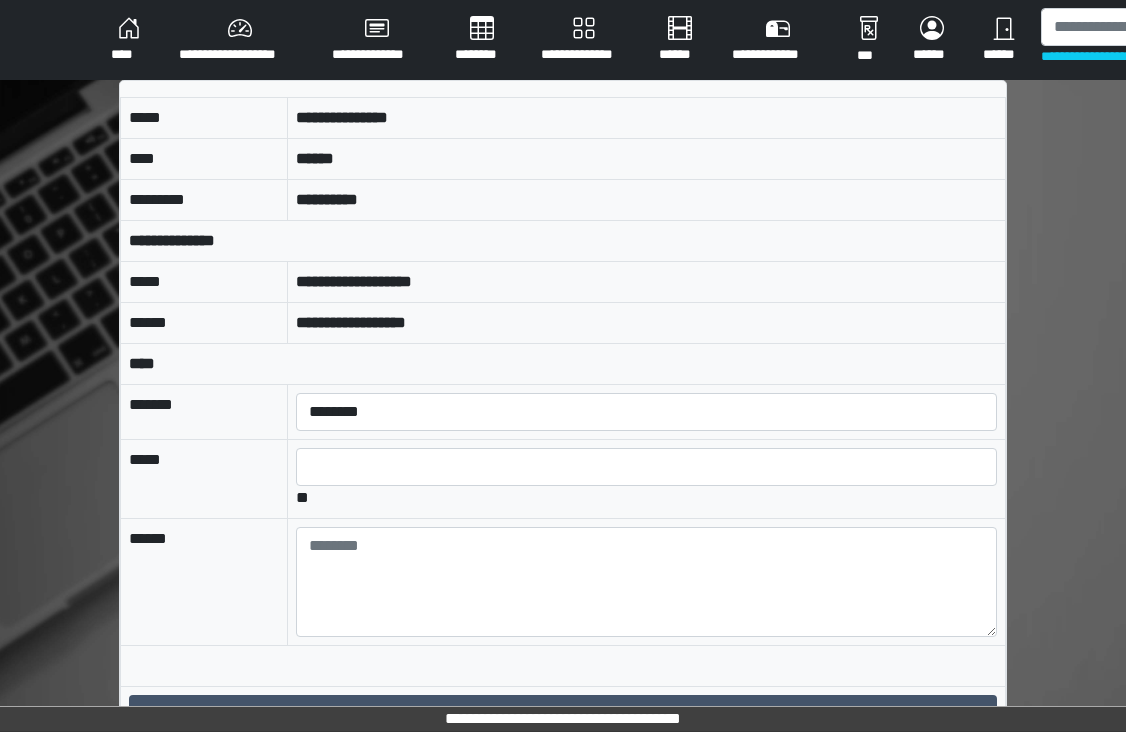 click on "****" at bounding box center (129, 40) 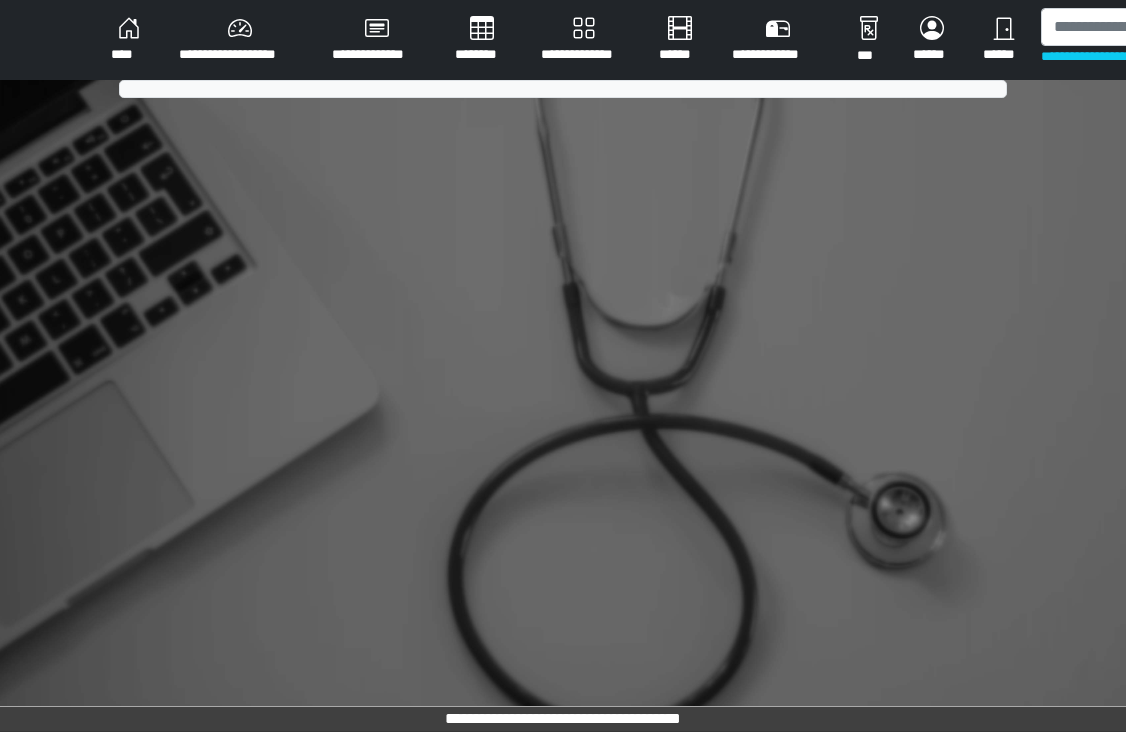 scroll, scrollTop: 0, scrollLeft: 0, axis: both 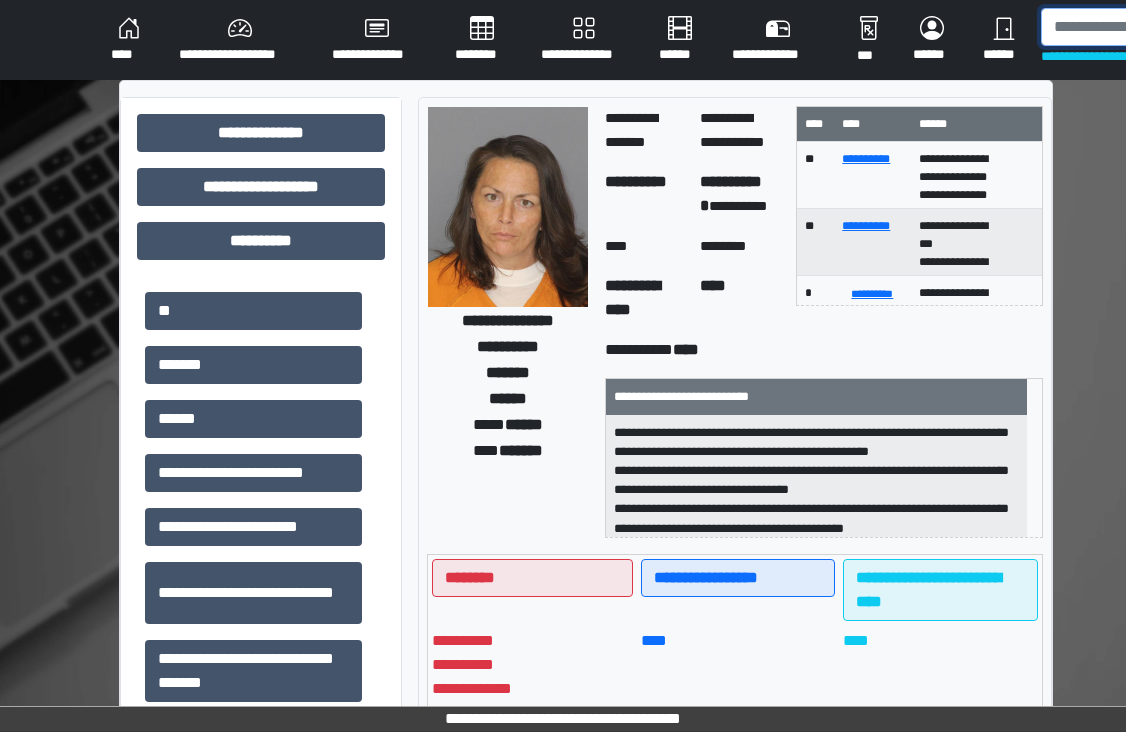 click at bounding box center (1144, 27) 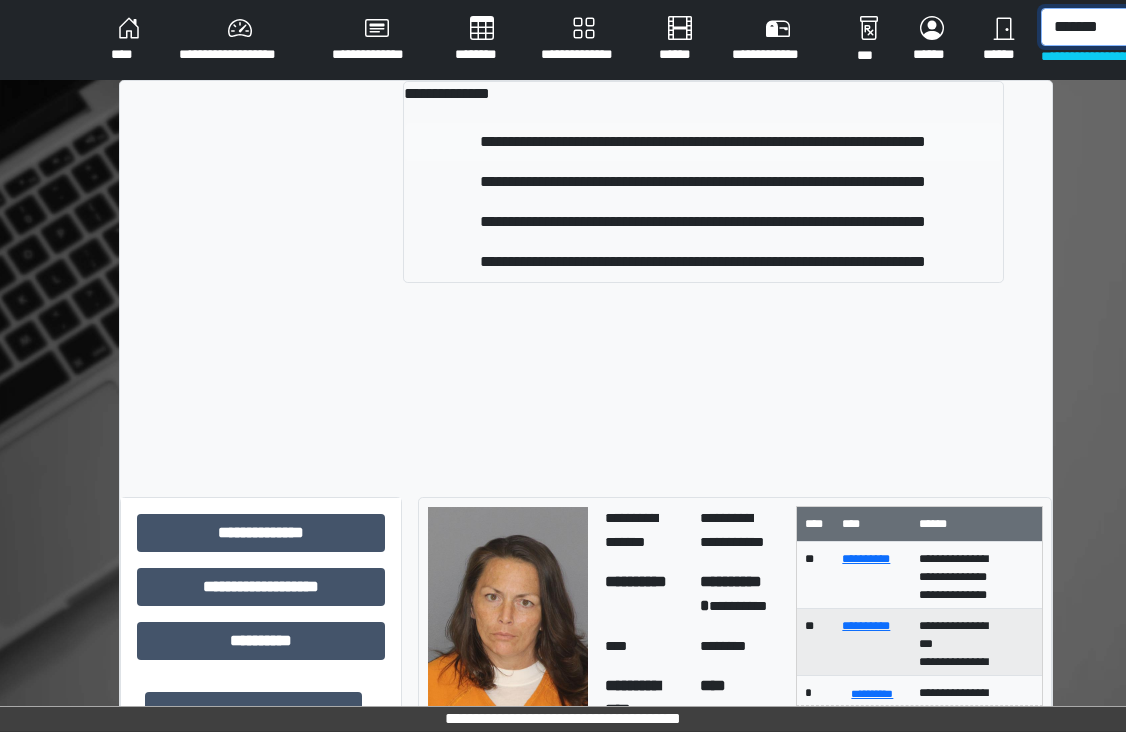type on "*******" 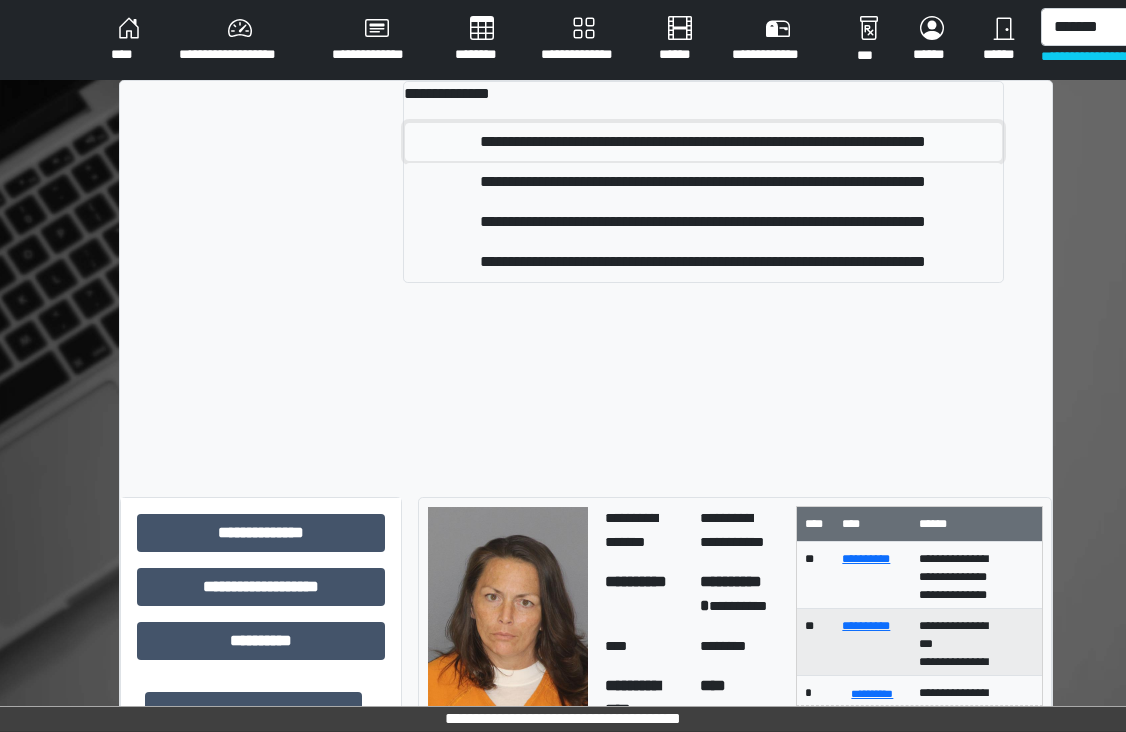 click on "**********" at bounding box center [703, 142] 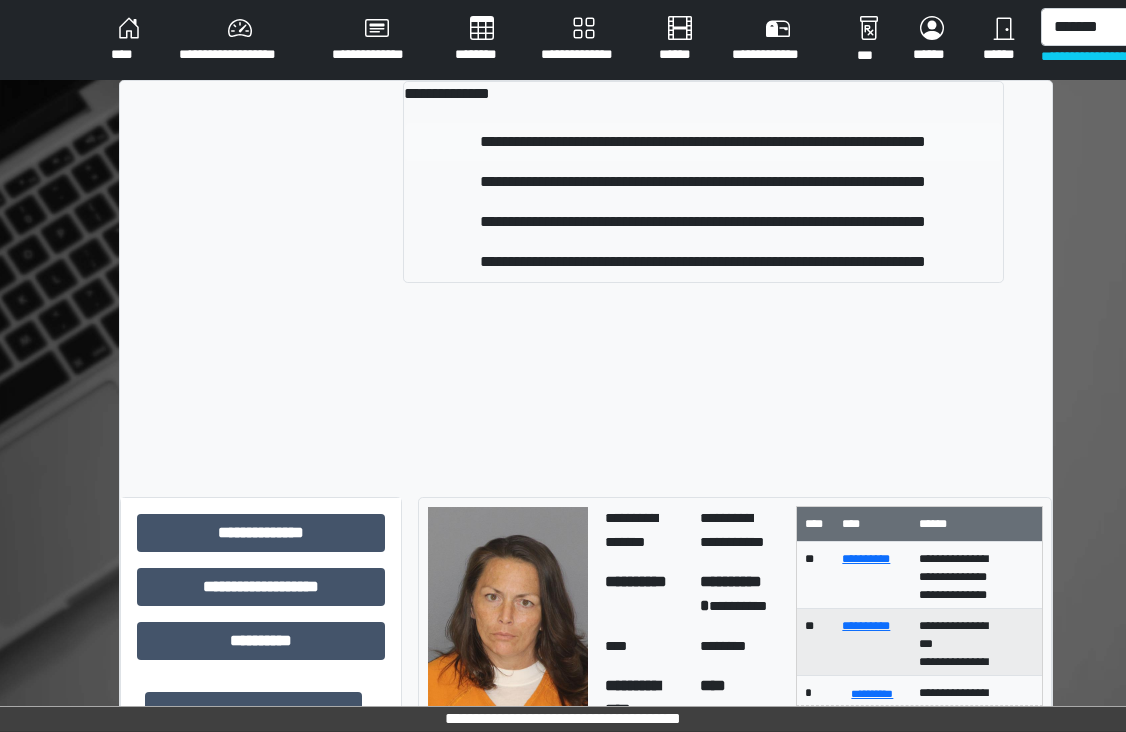 type 